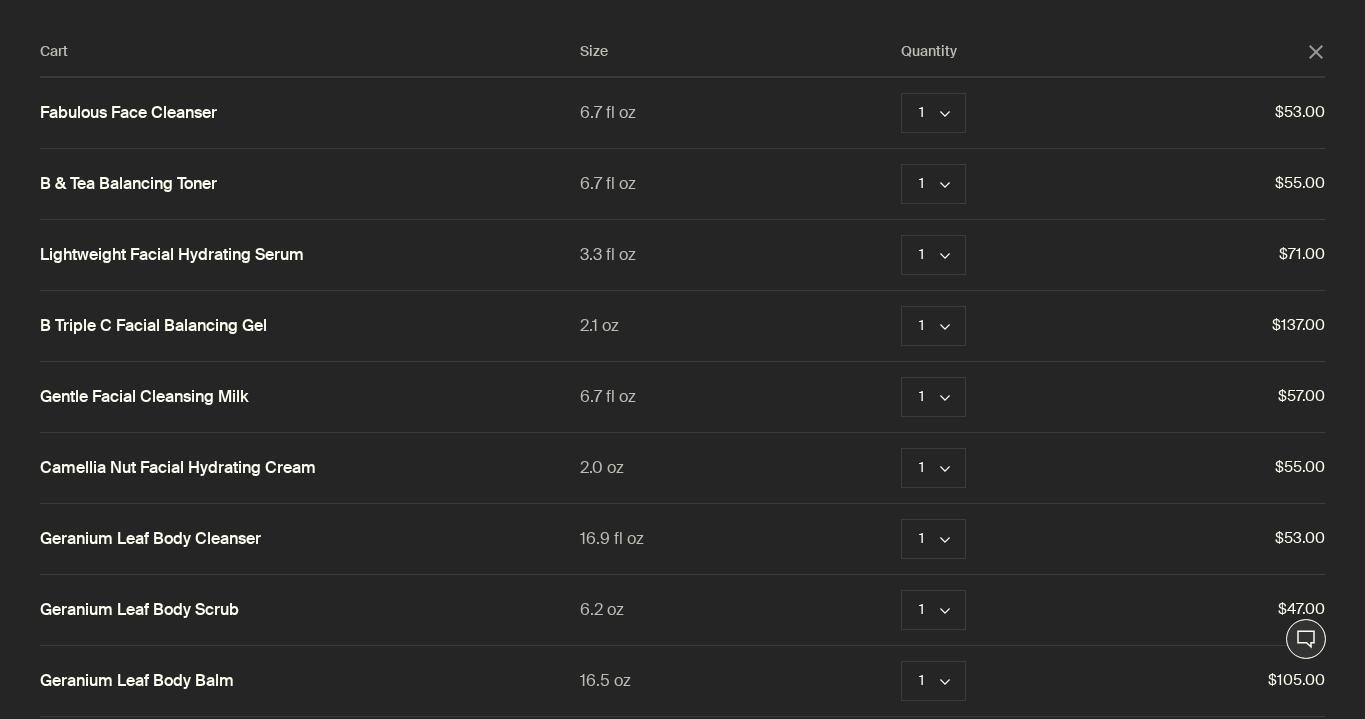 scroll, scrollTop: 0, scrollLeft: 0, axis: both 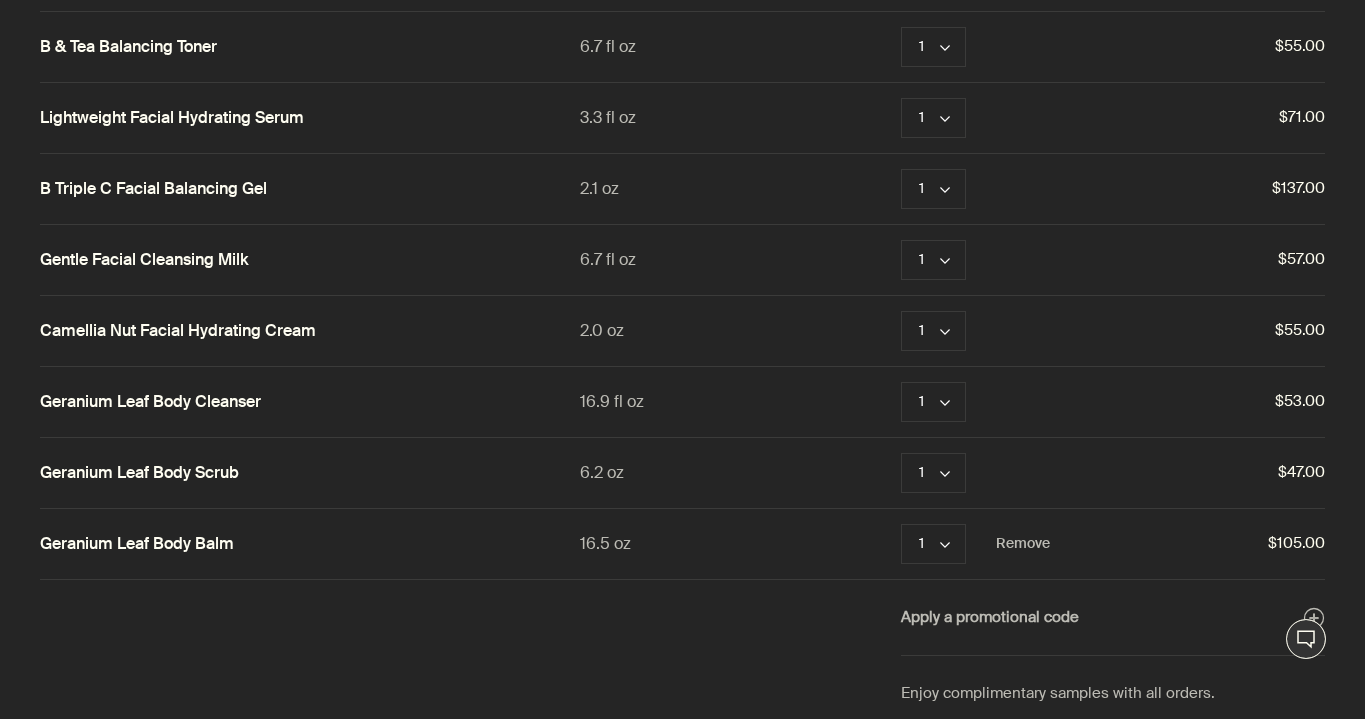 click on "Geranium Leaf Body Balm" at bounding box center (137, 544) 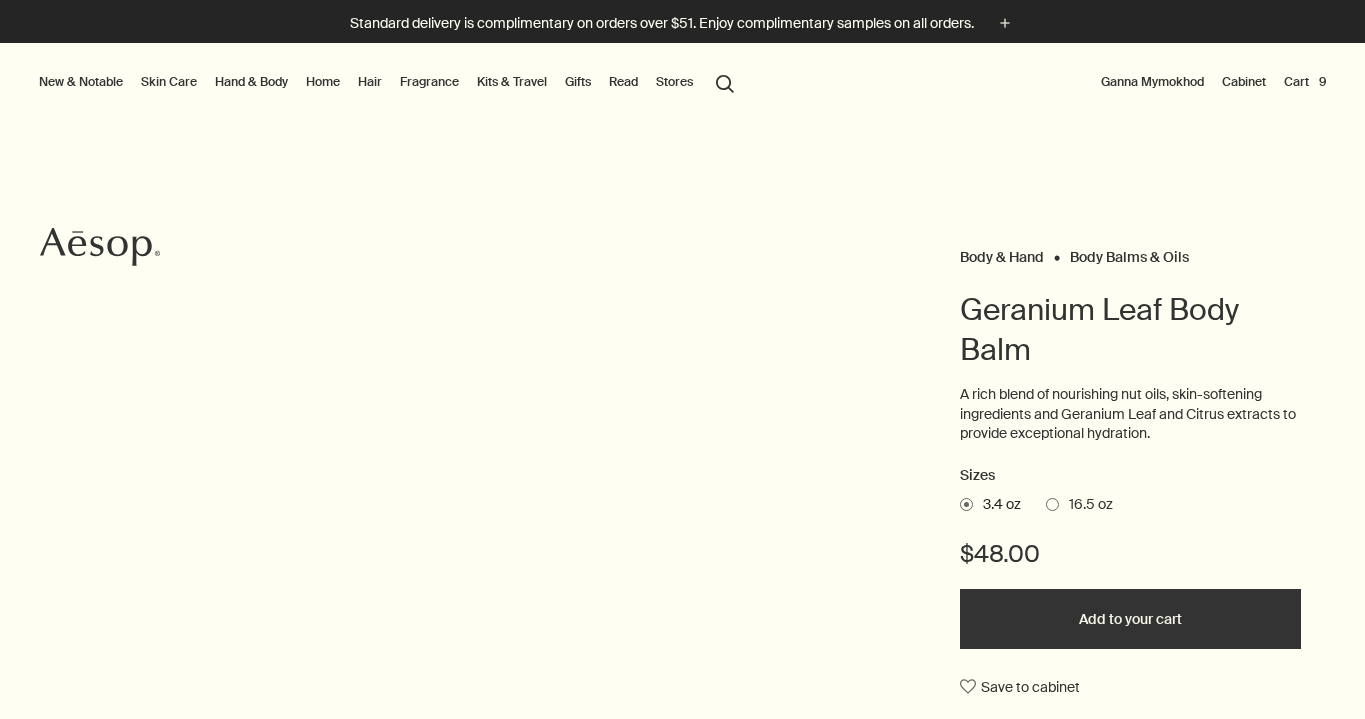 scroll, scrollTop: 0, scrollLeft: 0, axis: both 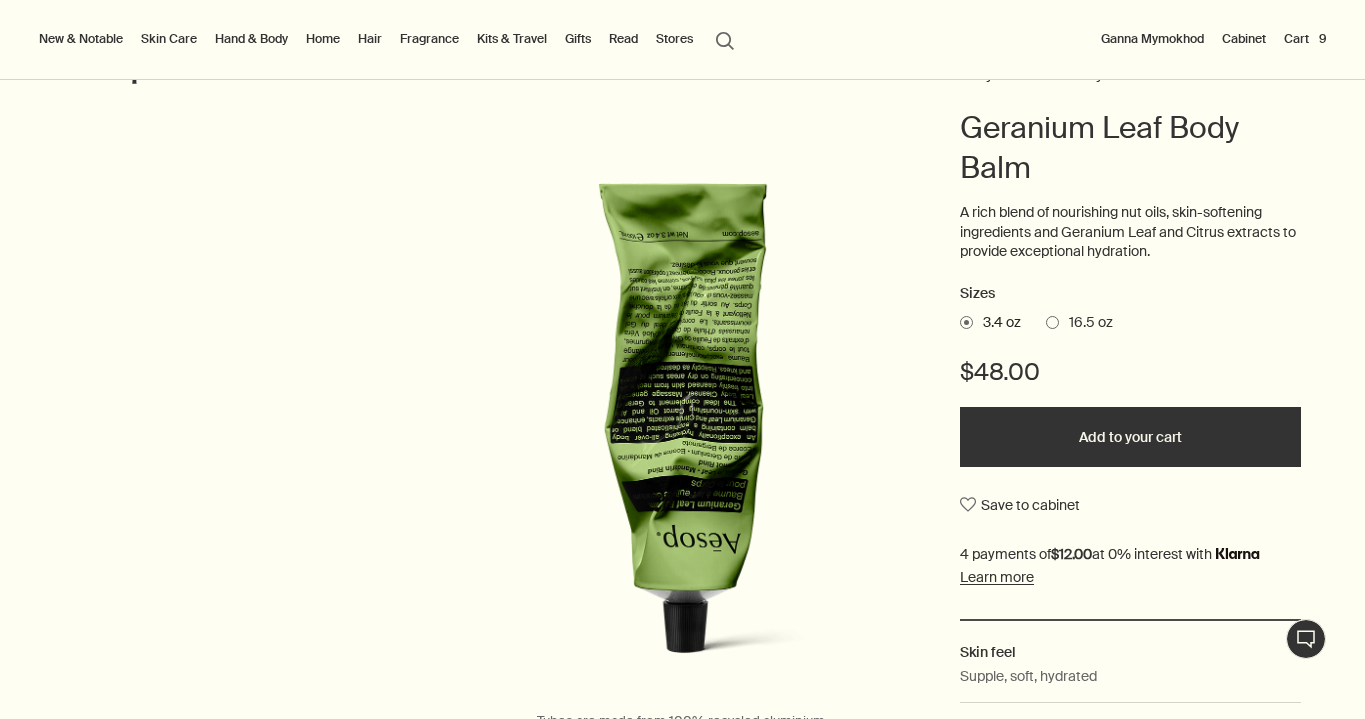click on "Add to your cart" at bounding box center [1130, 437] 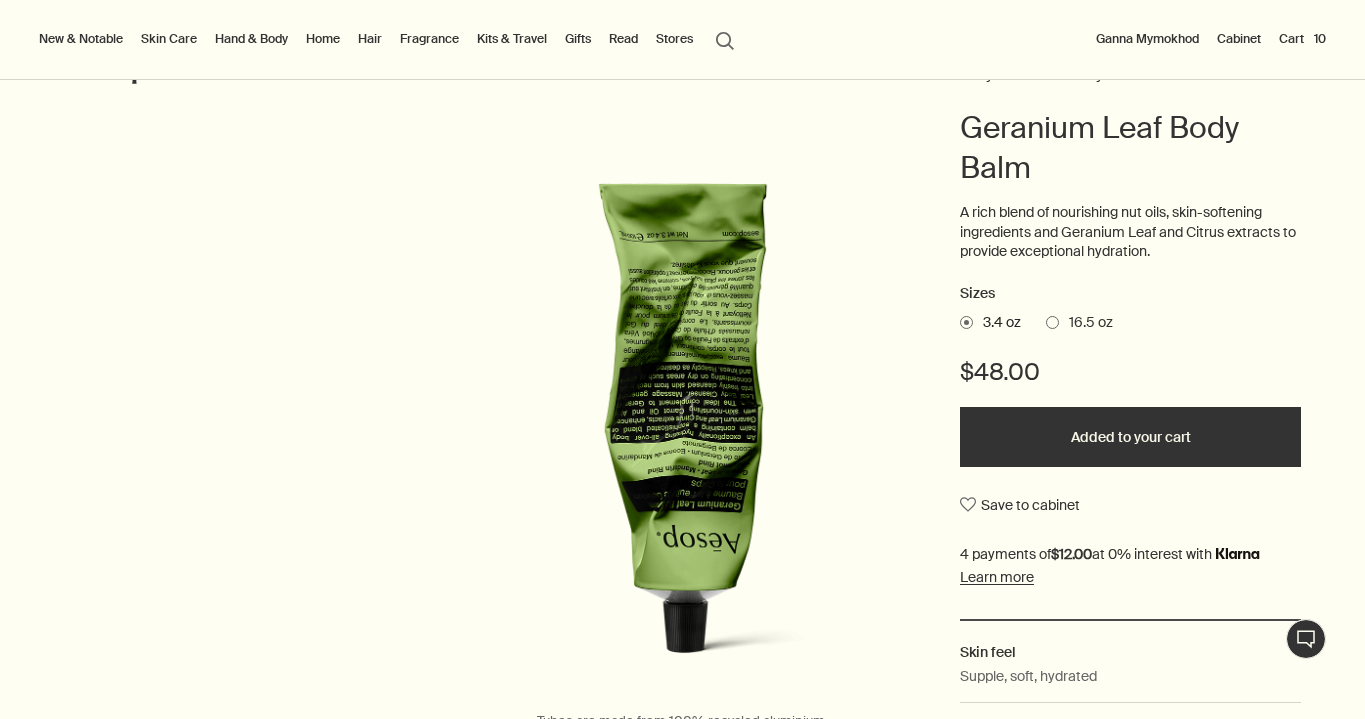 scroll, scrollTop: 0, scrollLeft: 0, axis: both 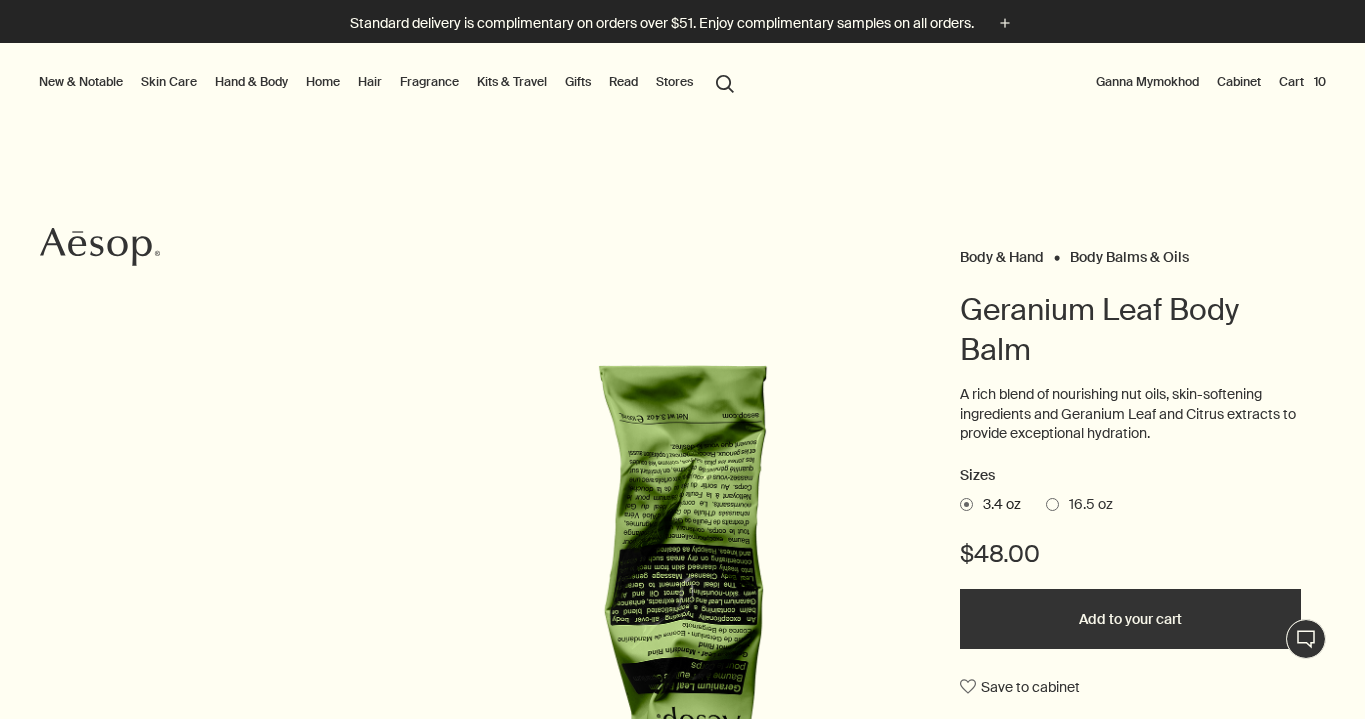 click on "Cart 10" at bounding box center [1302, 82] 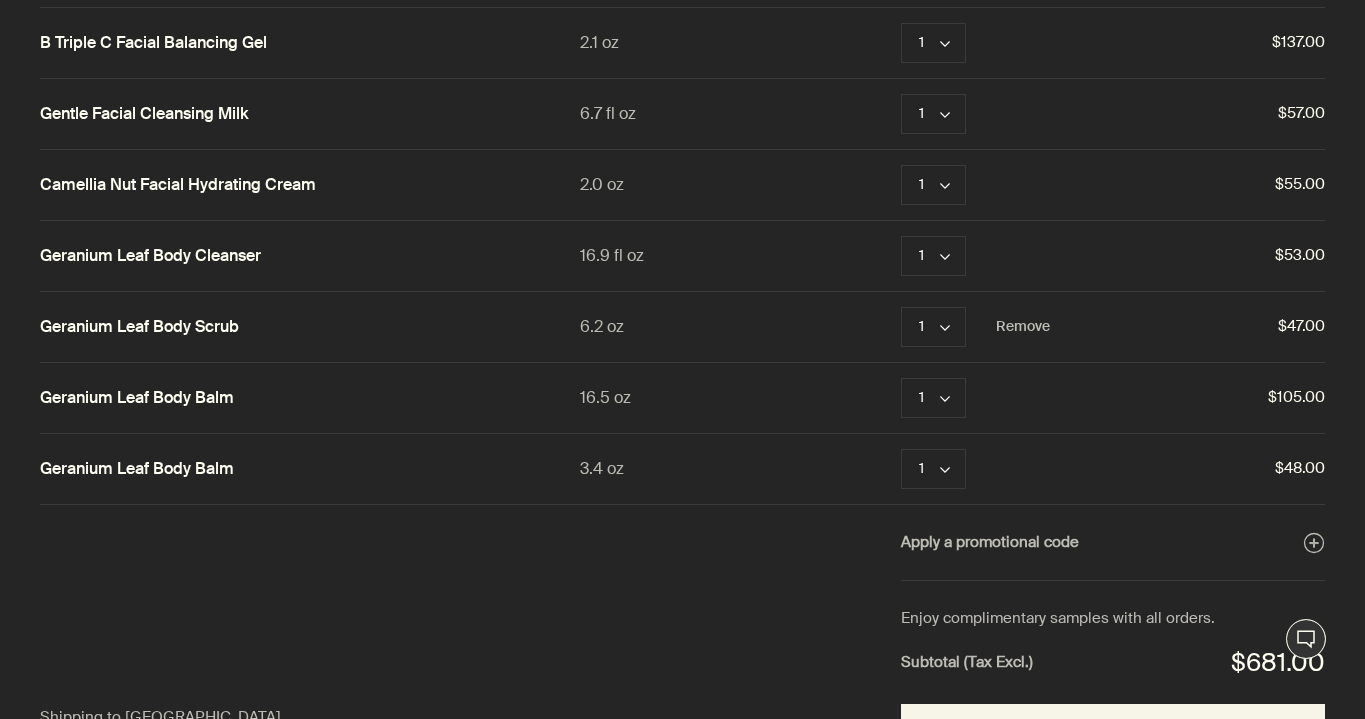 scroll, scrollTop: 317, scrollLeft: 0, axis: vertical 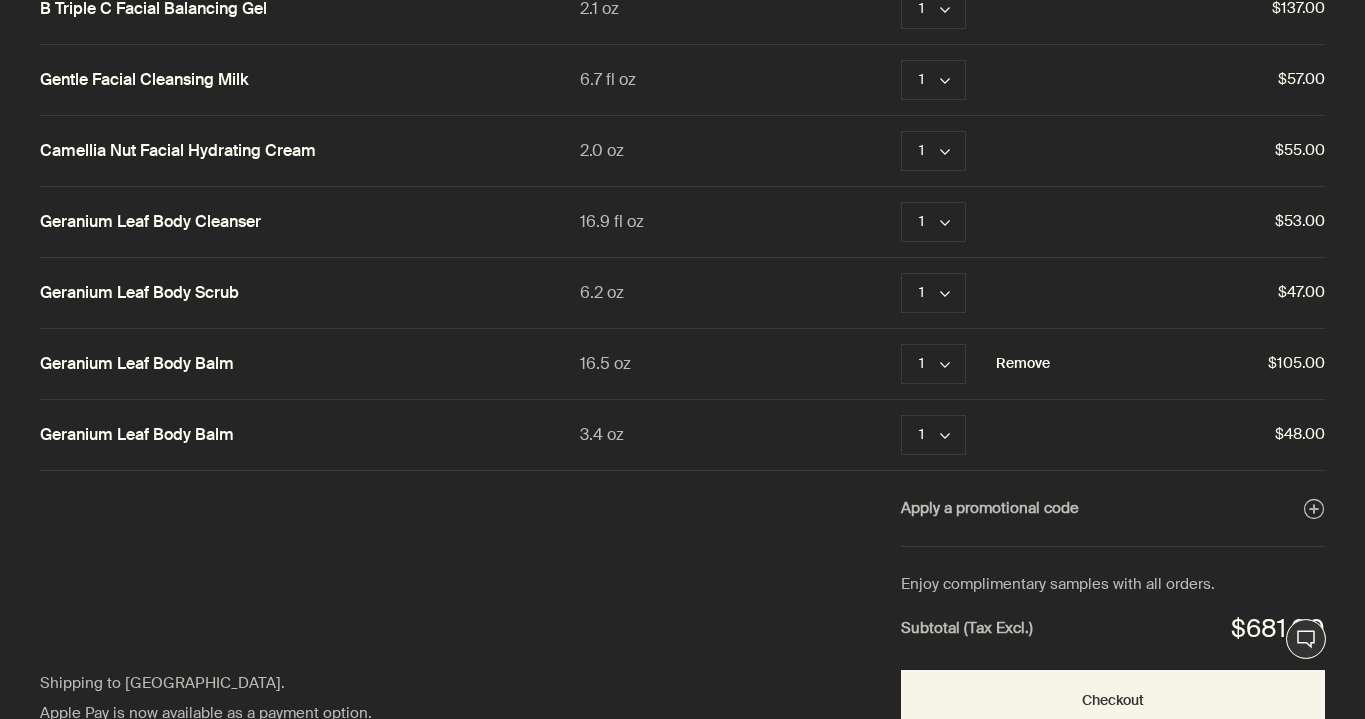 click on "Remove" at bounding box center (1023, 364) 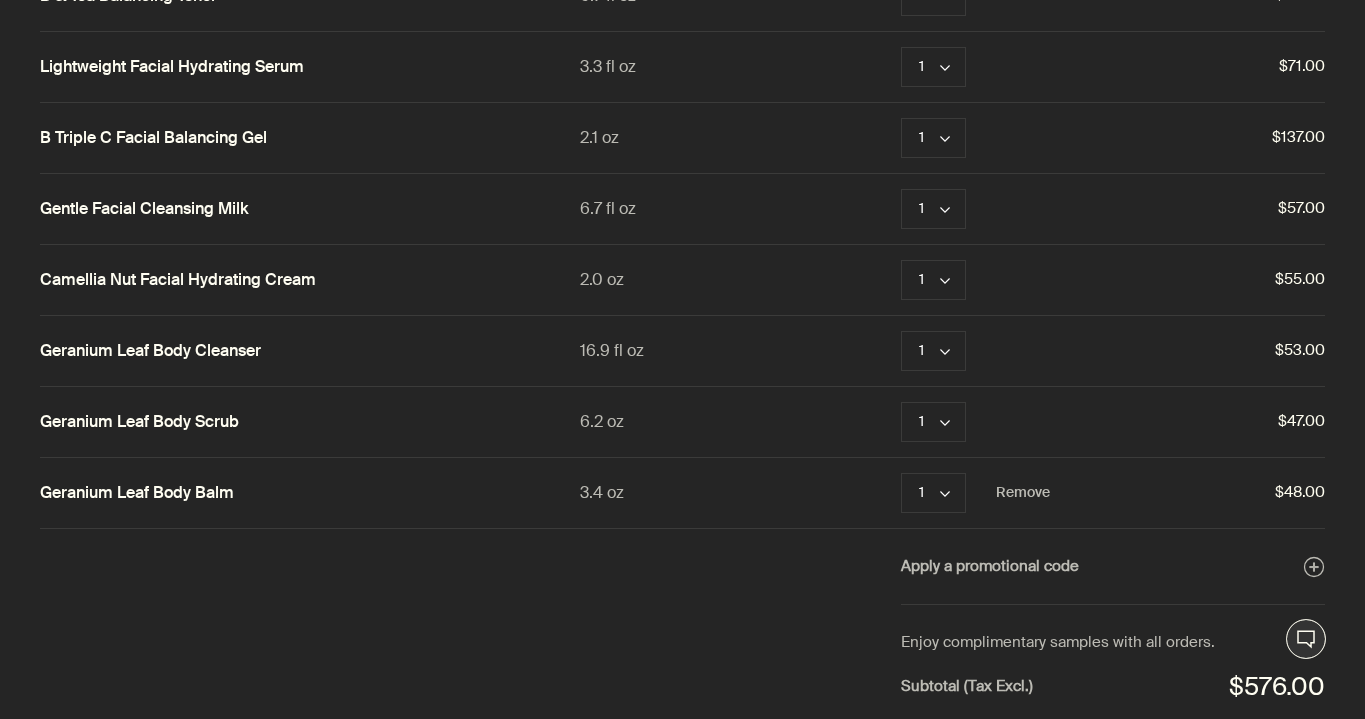 scroll, scrollTop: 130, scrollLeft: 0, axis: vertical 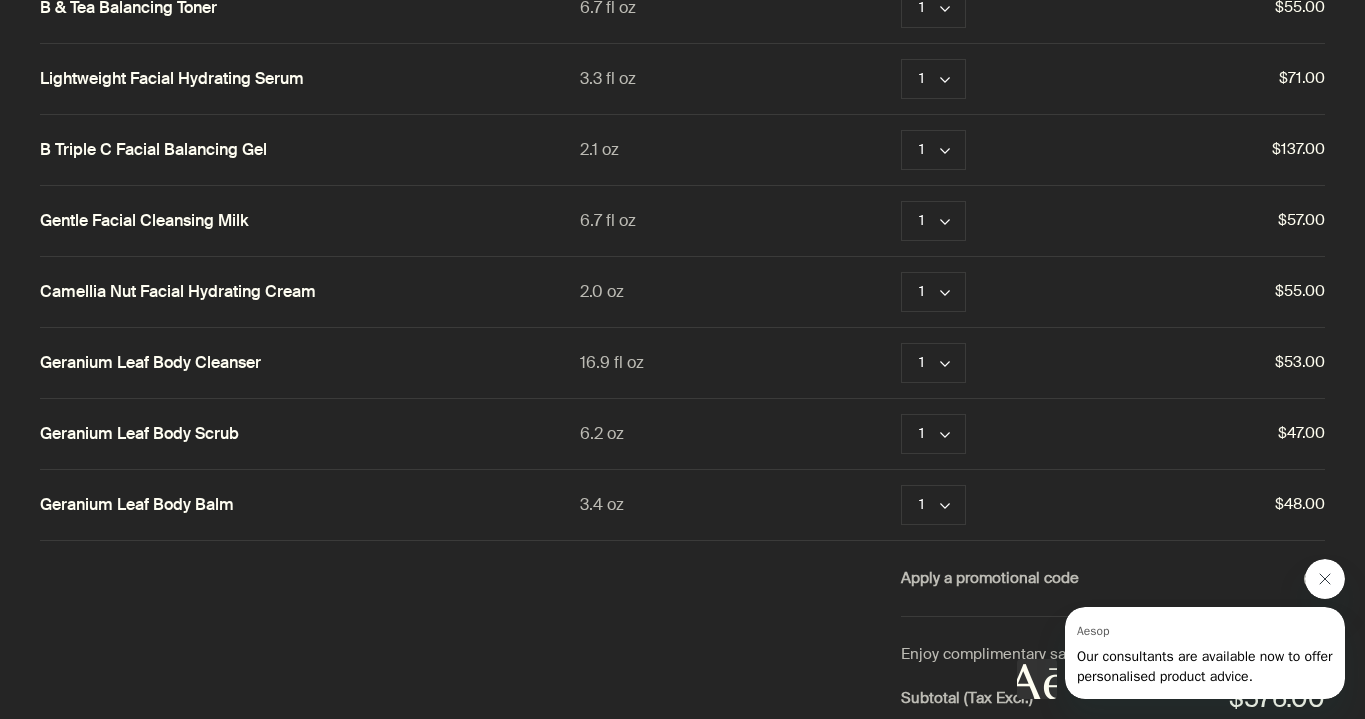 click 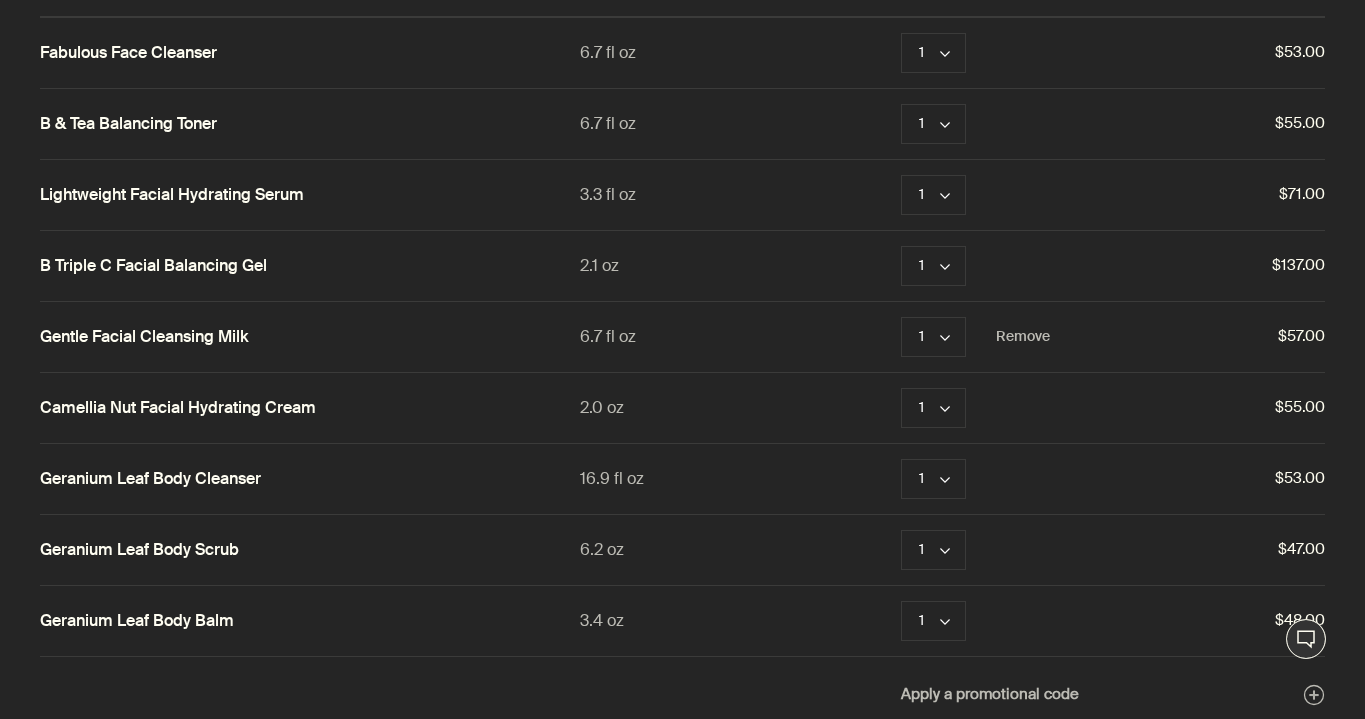 scroll, scrollTop: 0, scrollLeft: 0, axis: both 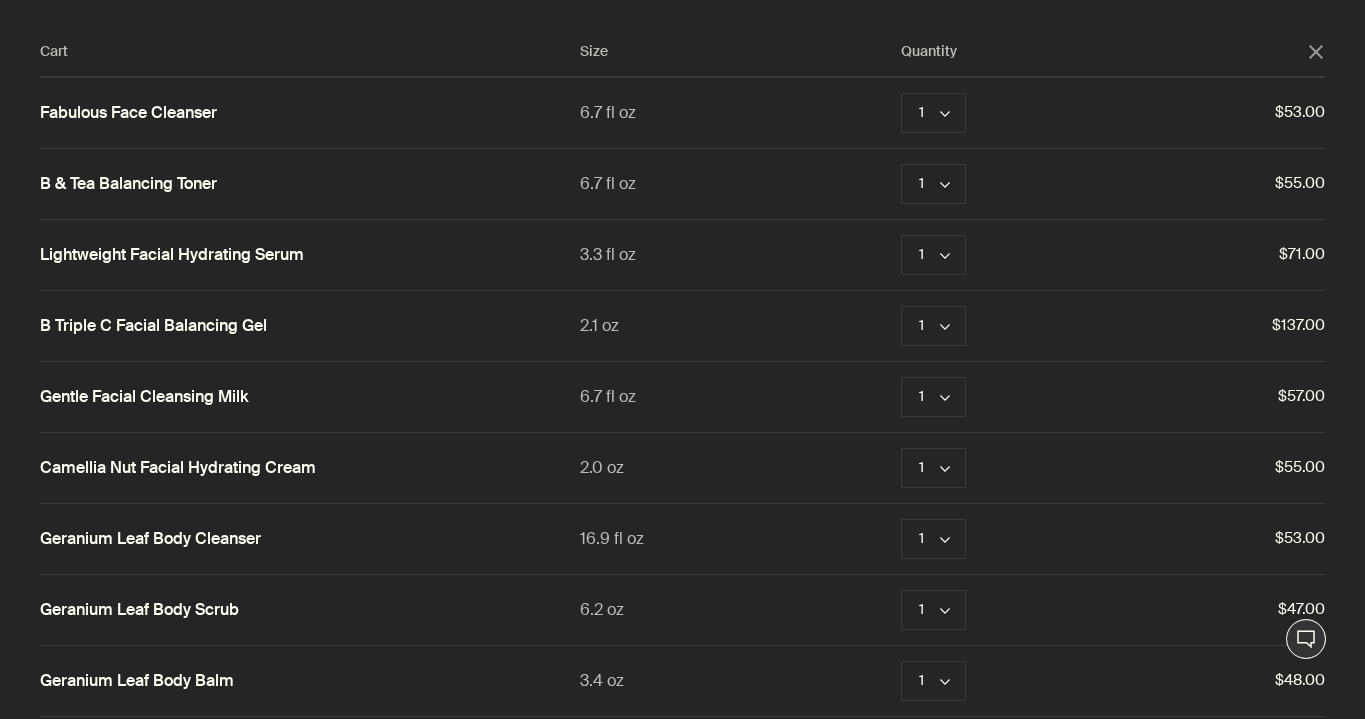 click on "close" 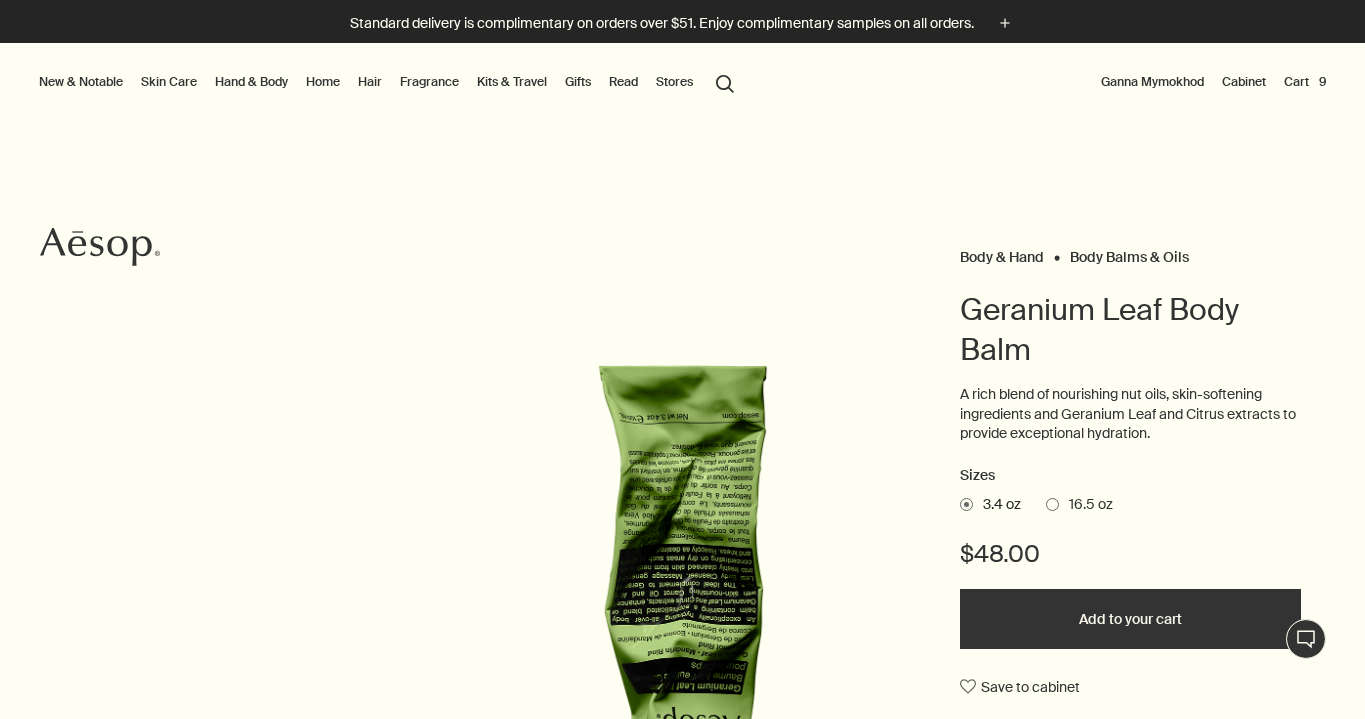 click on "Hand & Body" at bounding box center [251, 82] 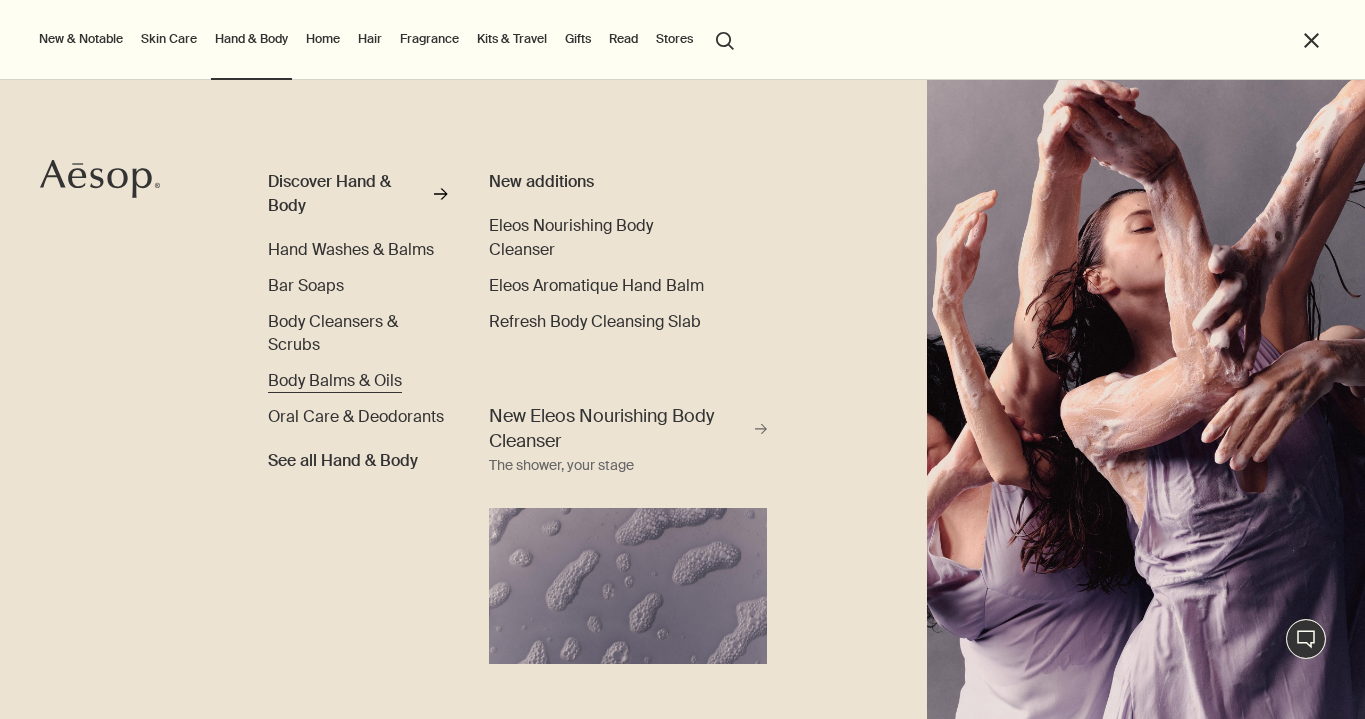 click on "Body Balms & Oils" at bounding box center [335, 380] 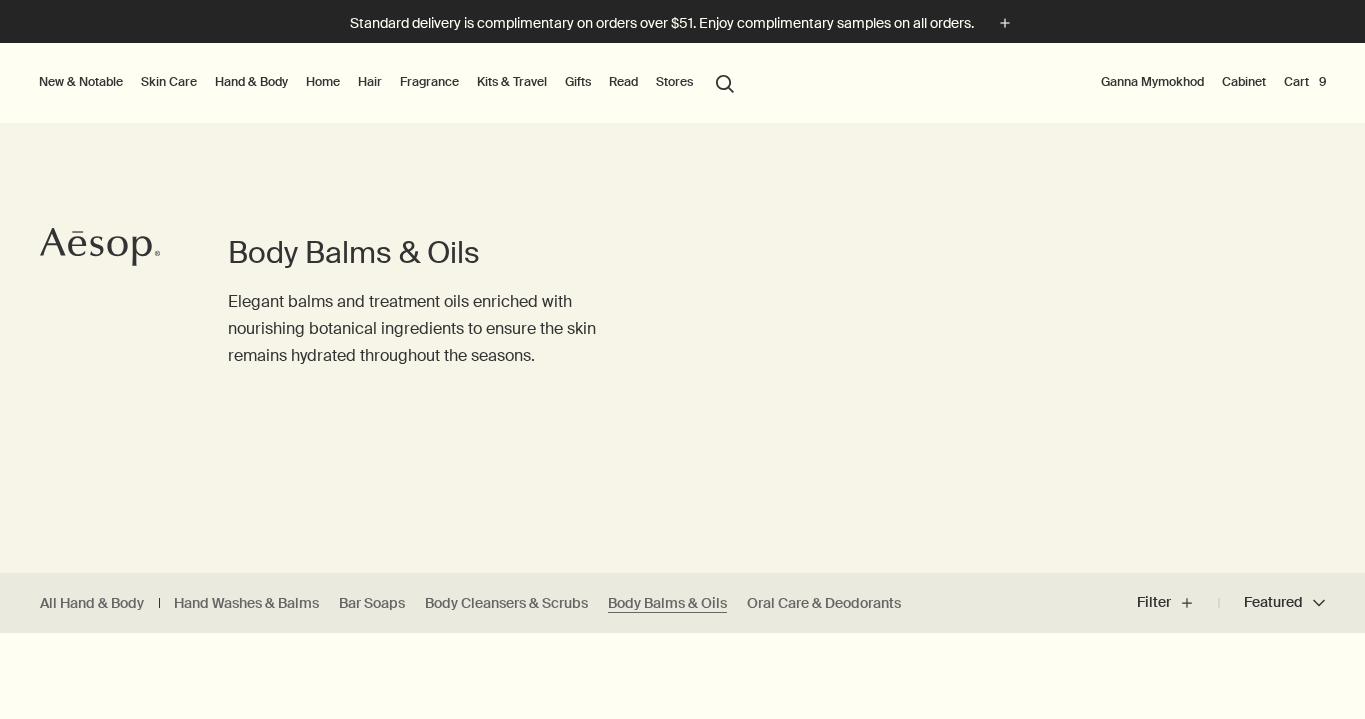 scroll, scrollTop: 0, scrollLeft: 0, axis: both 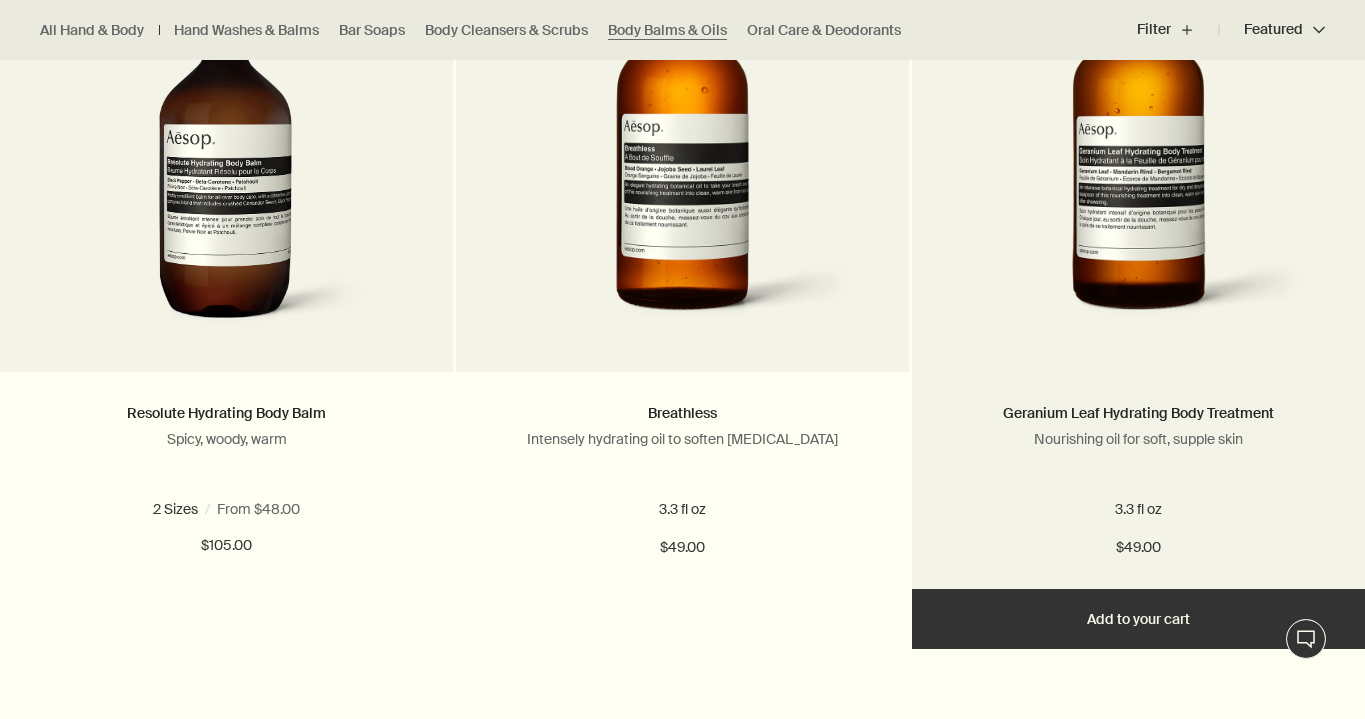click on "Add Add to your cart" at bounding box center [1138, 619] 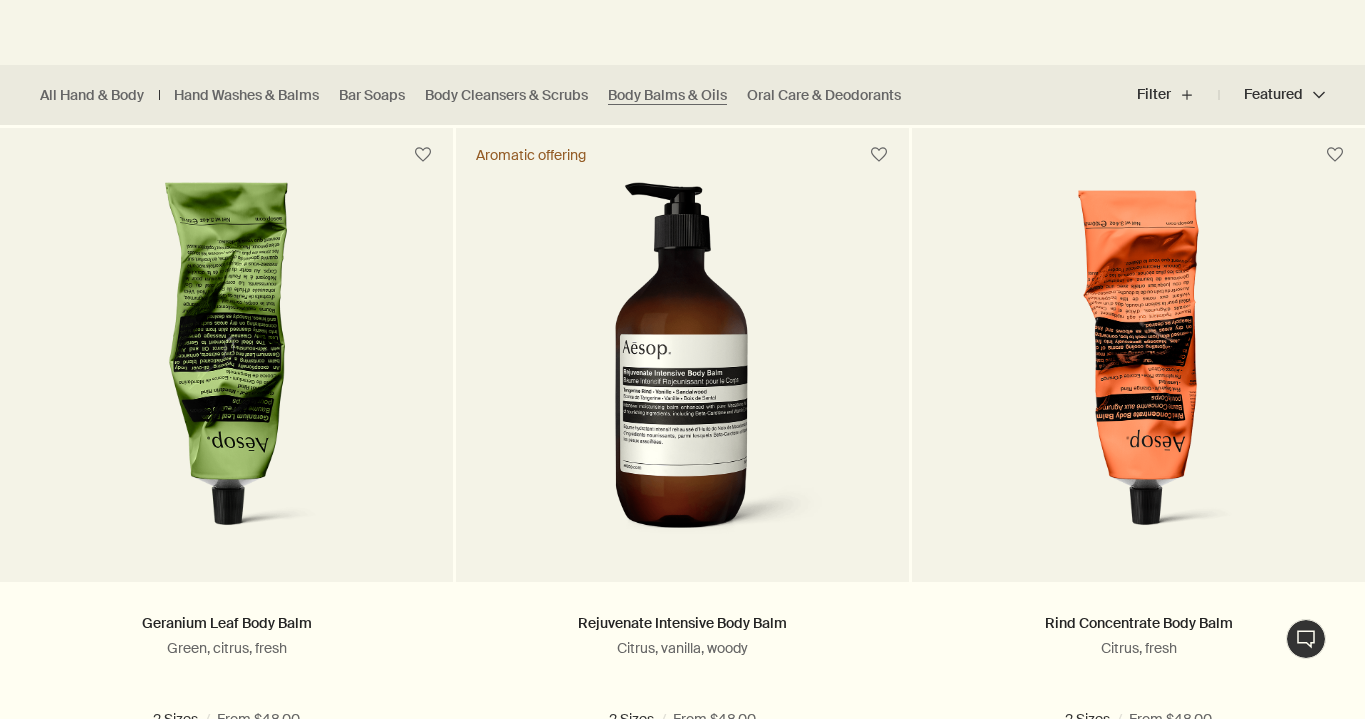 scroll, scrollTop: 0, scrollLeft: 0, axis: both 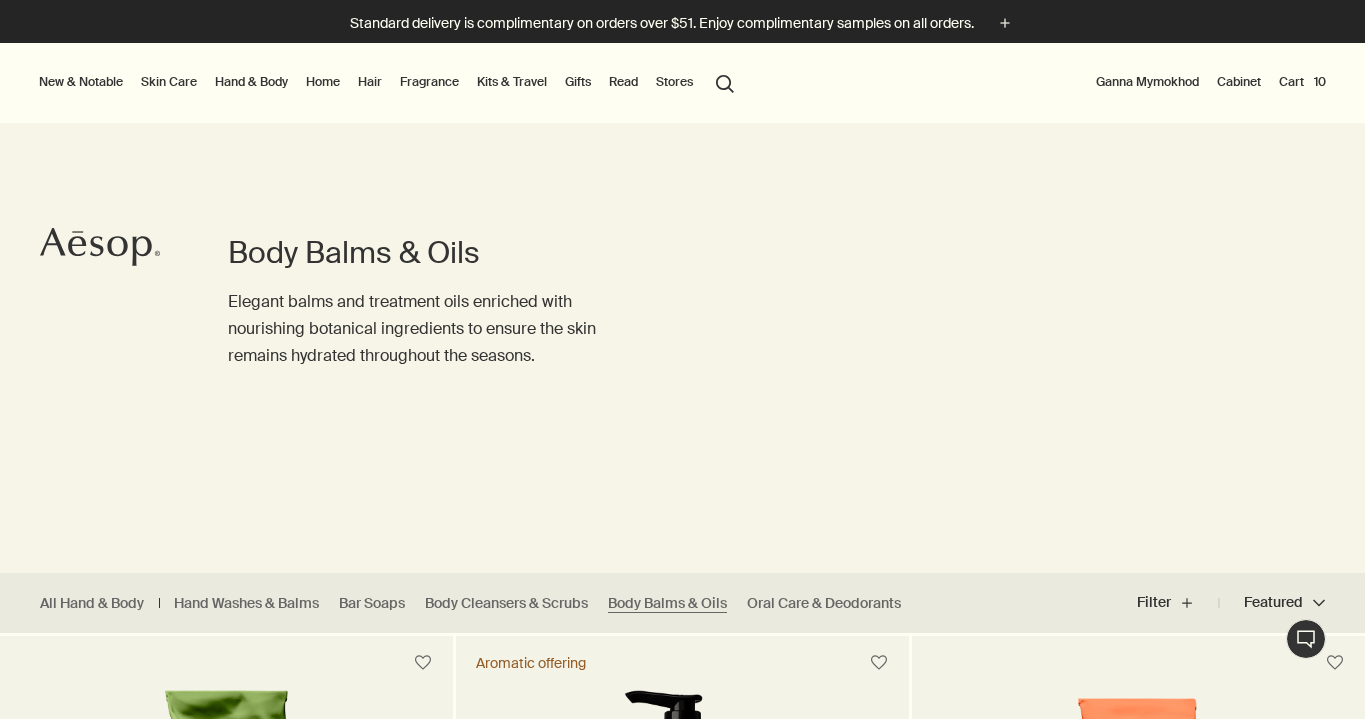 click on "Fragrance" at bounding box center (429, 82) 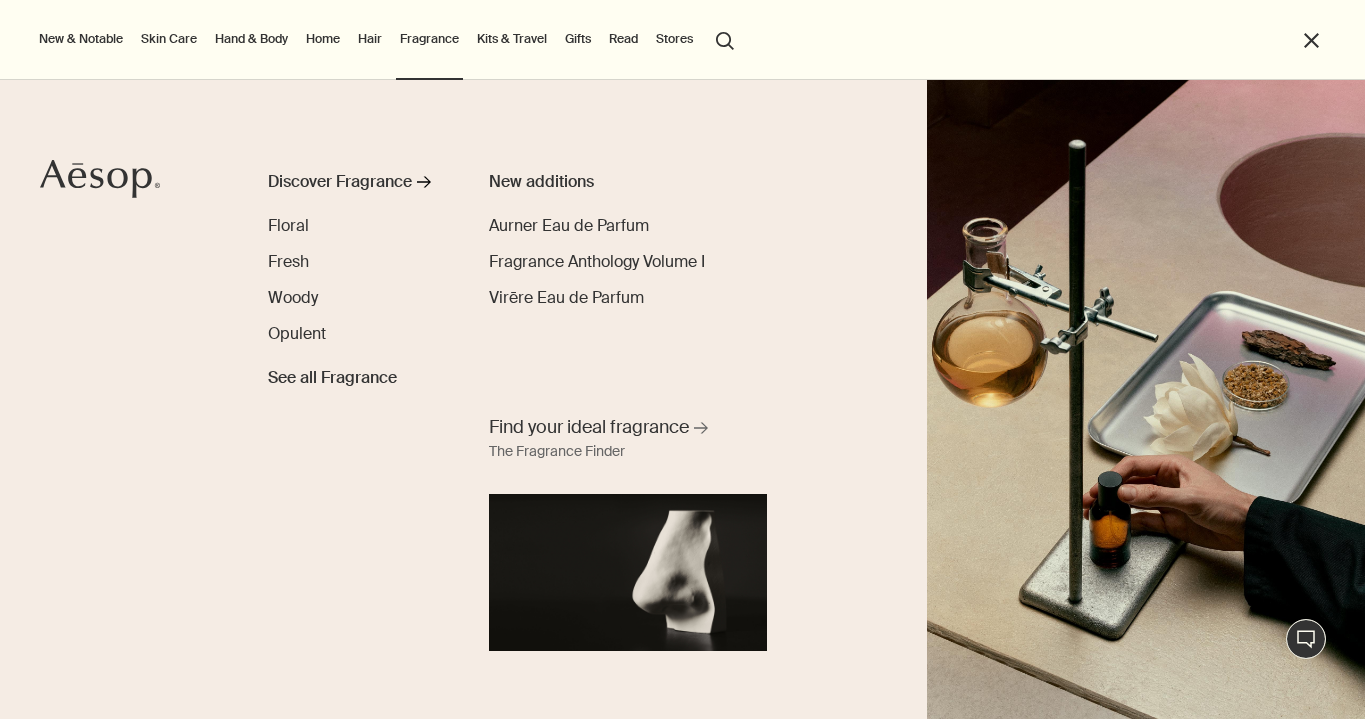 click on "search Search" at bounding box center (725, 39) 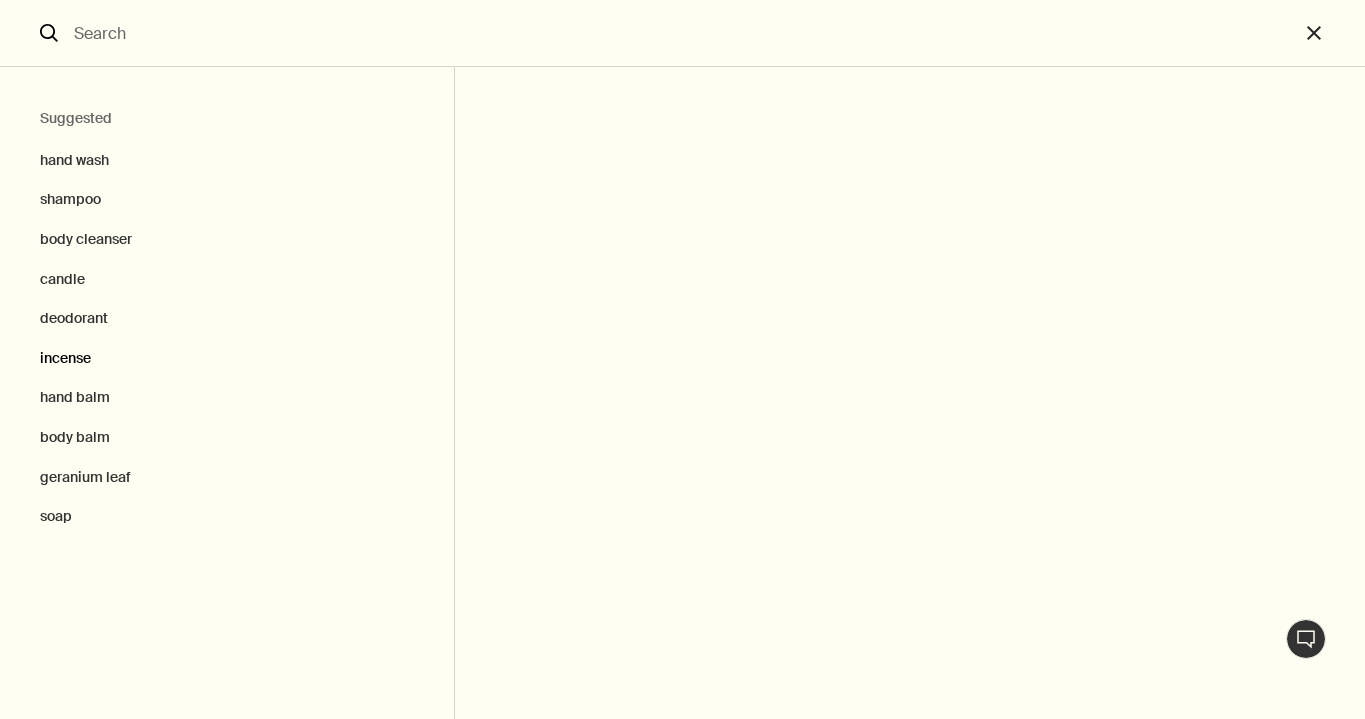 click on "incense" at bounding box center [227, 359] 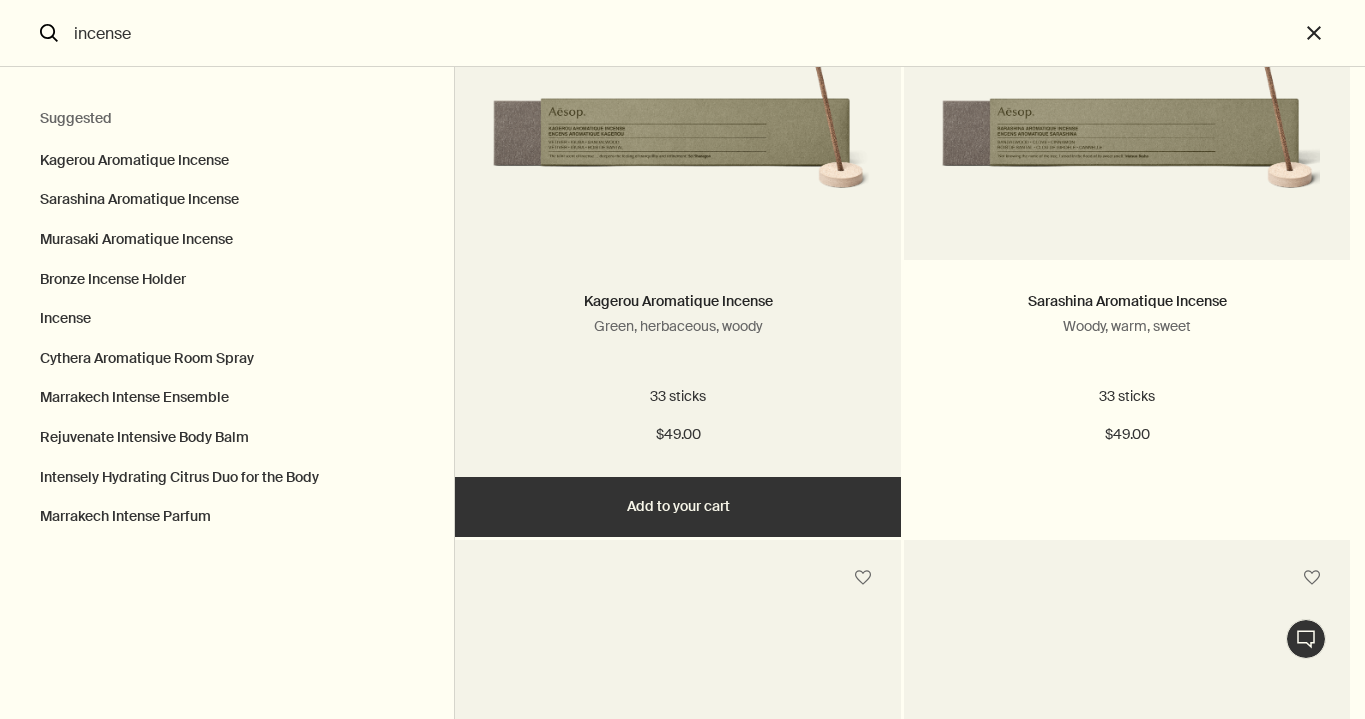 scroll, scrollTop: 367, scrollLeft: 0, axis: vertical 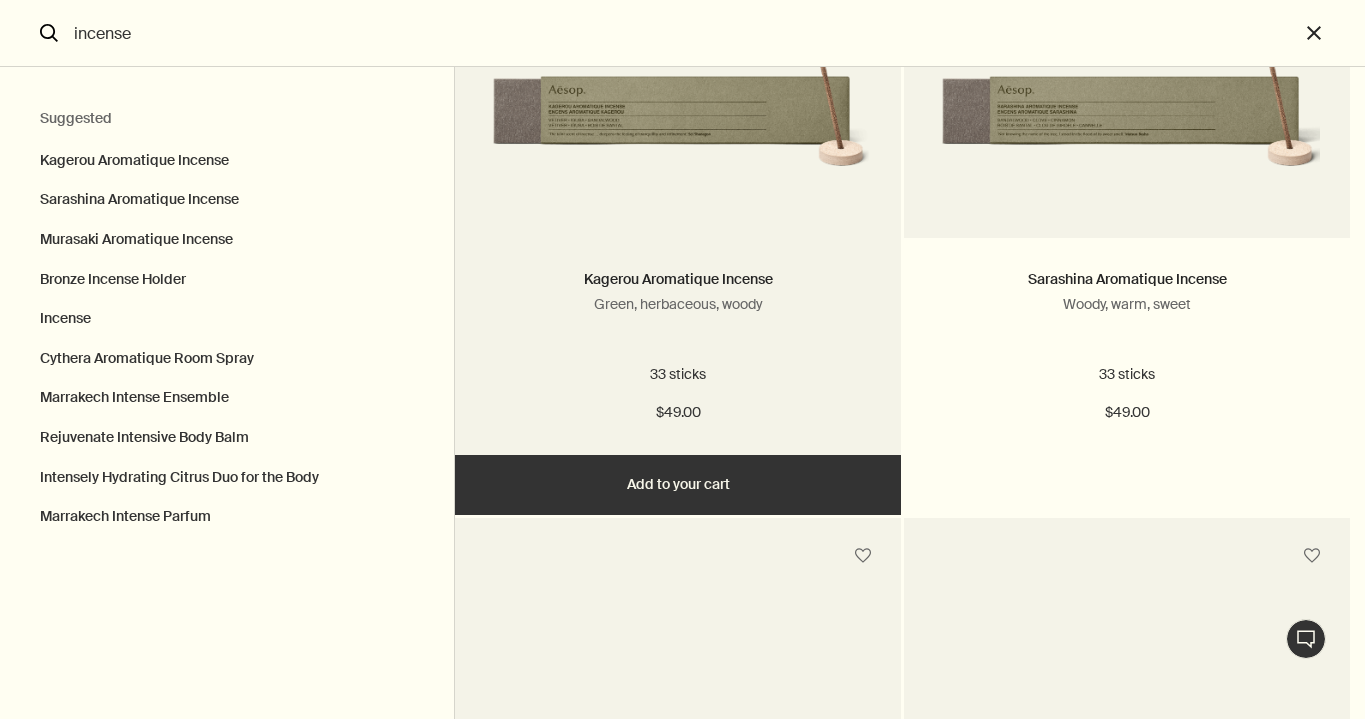 click on "Add Add to your cart" at bounding box center (678, 485) 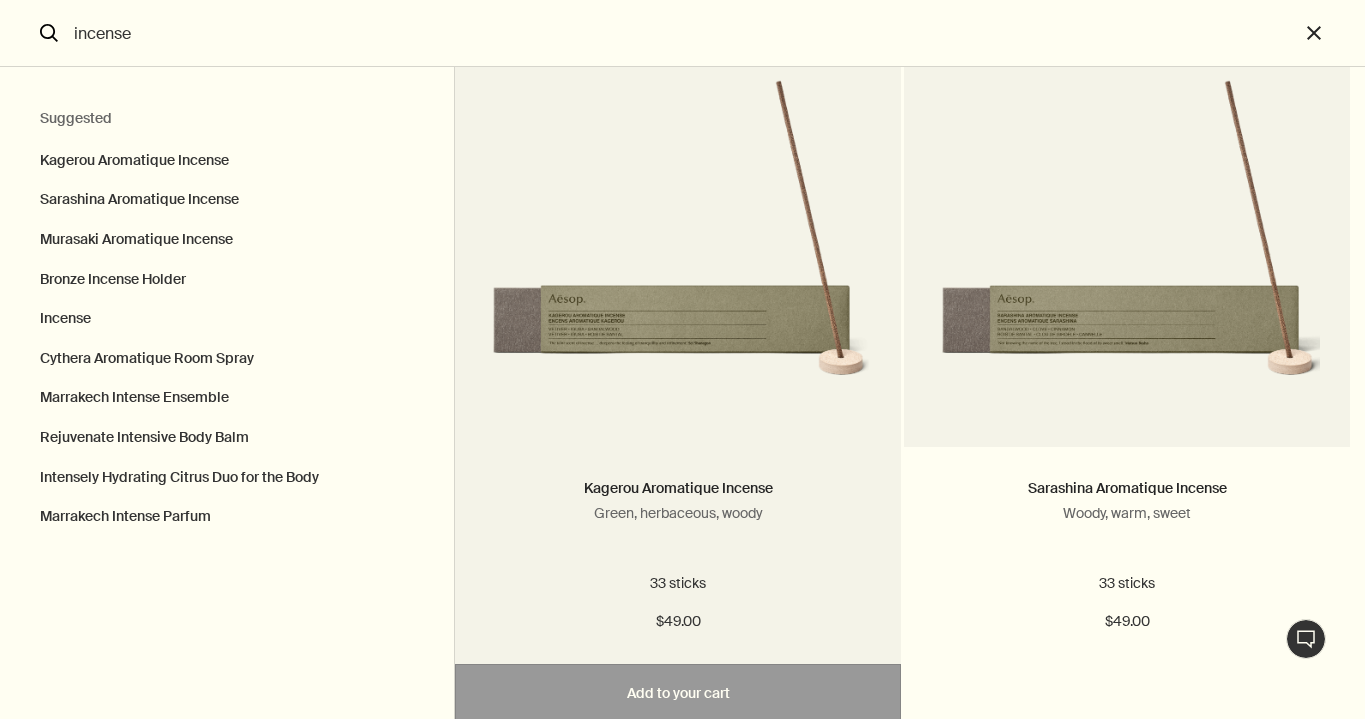 scroll, scrollTop: 0, scrollLeft: 0, axis: both 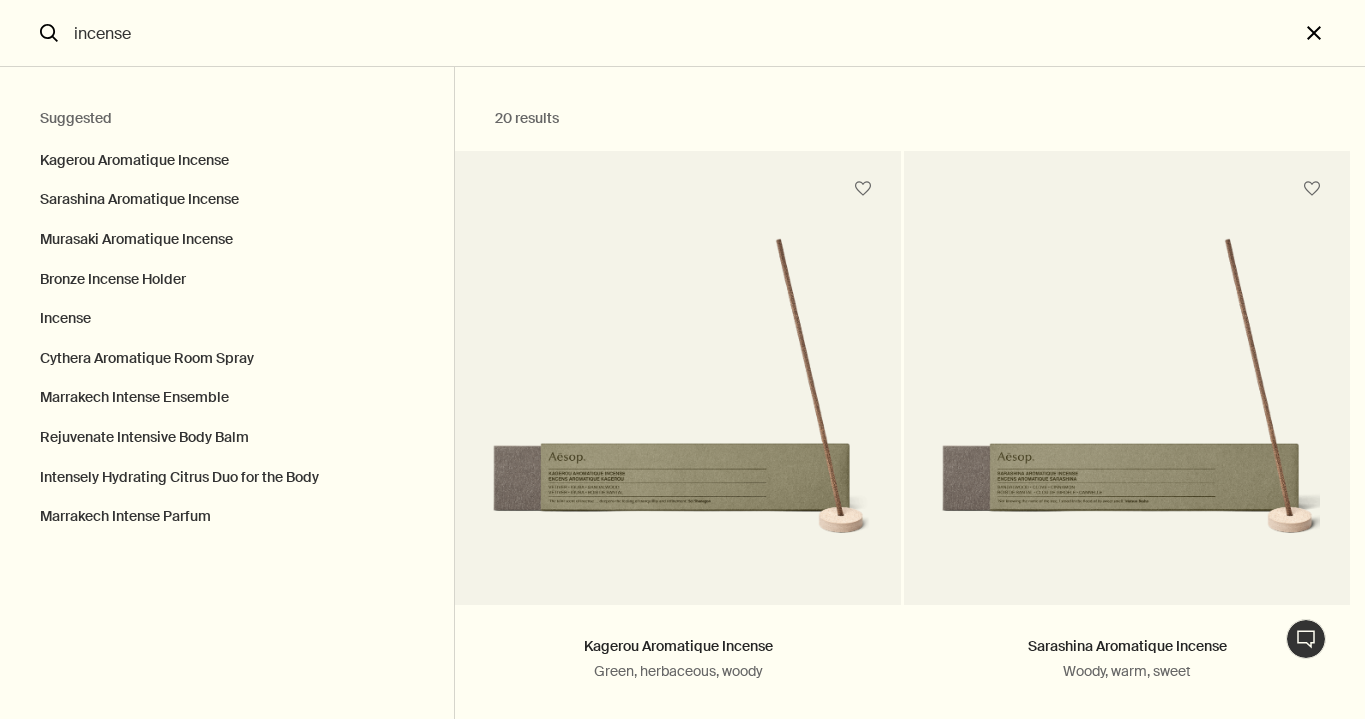 click on "close" at bounding box center (1332, 33) 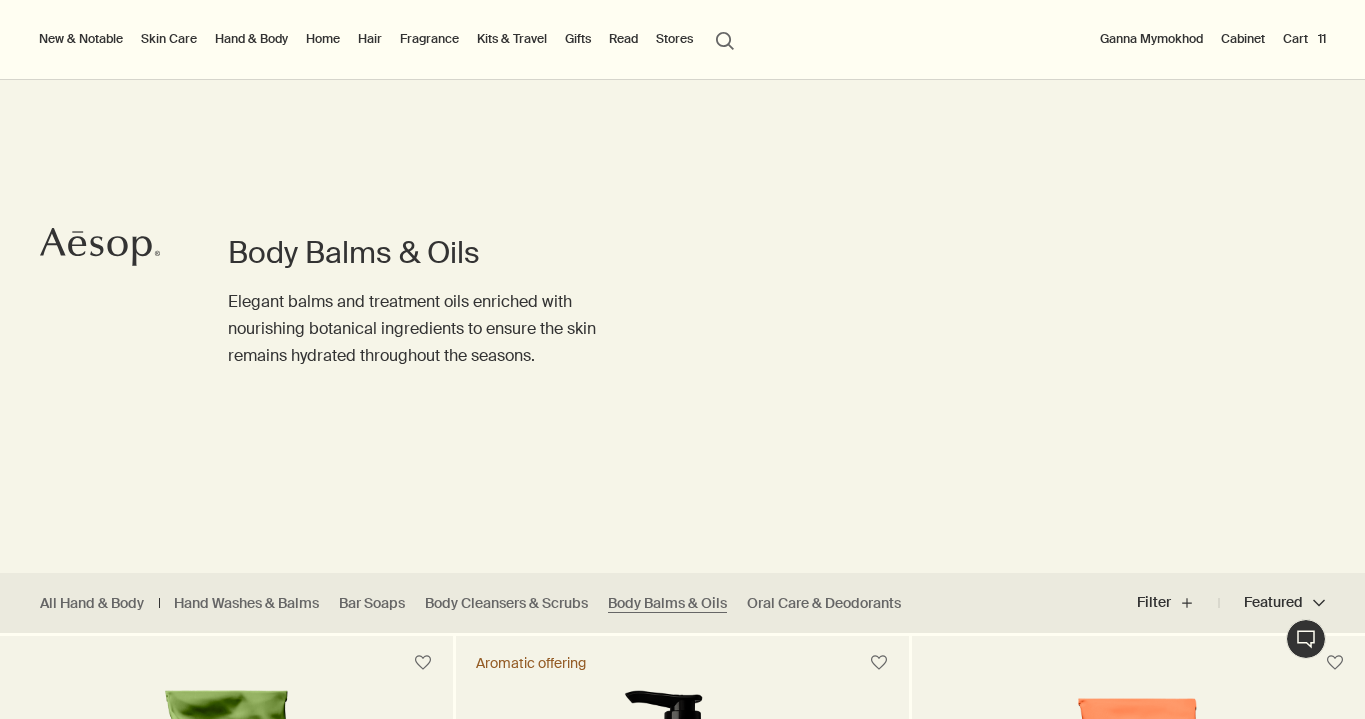 type 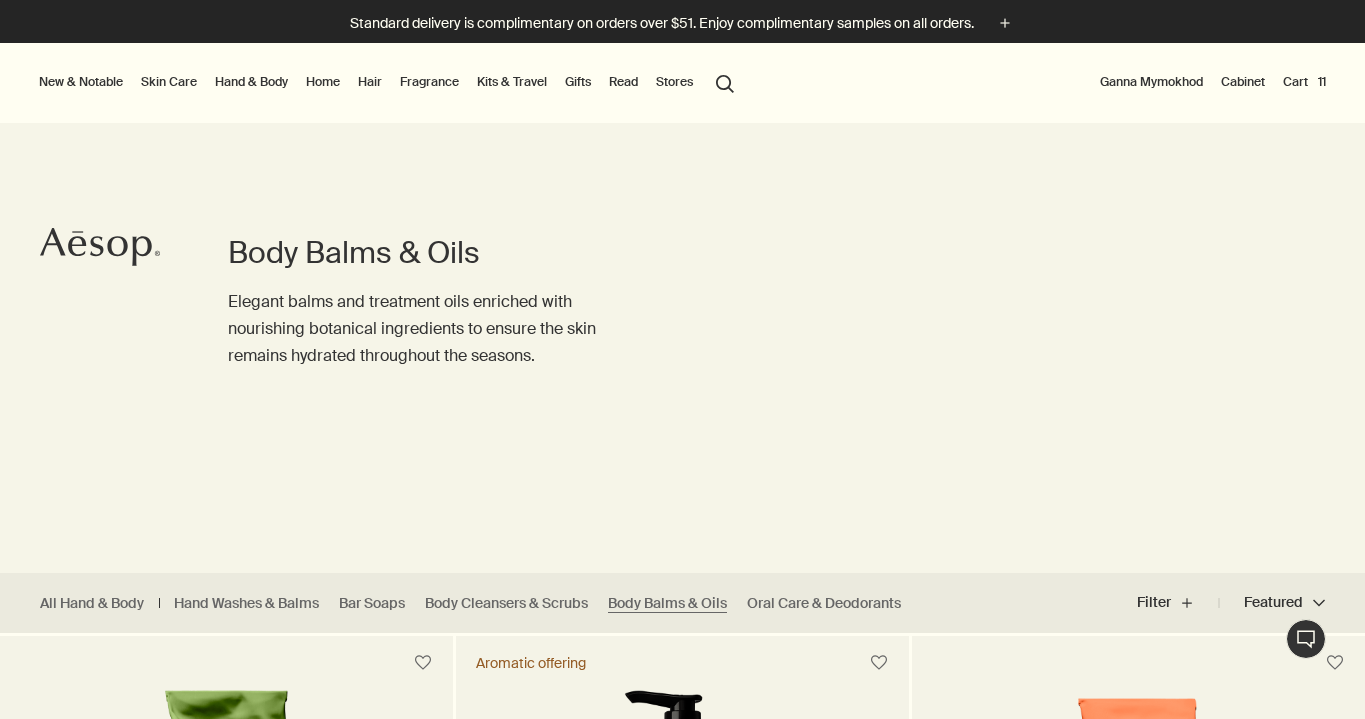 click on "Cart 11" at bounding box center (1304, 82) 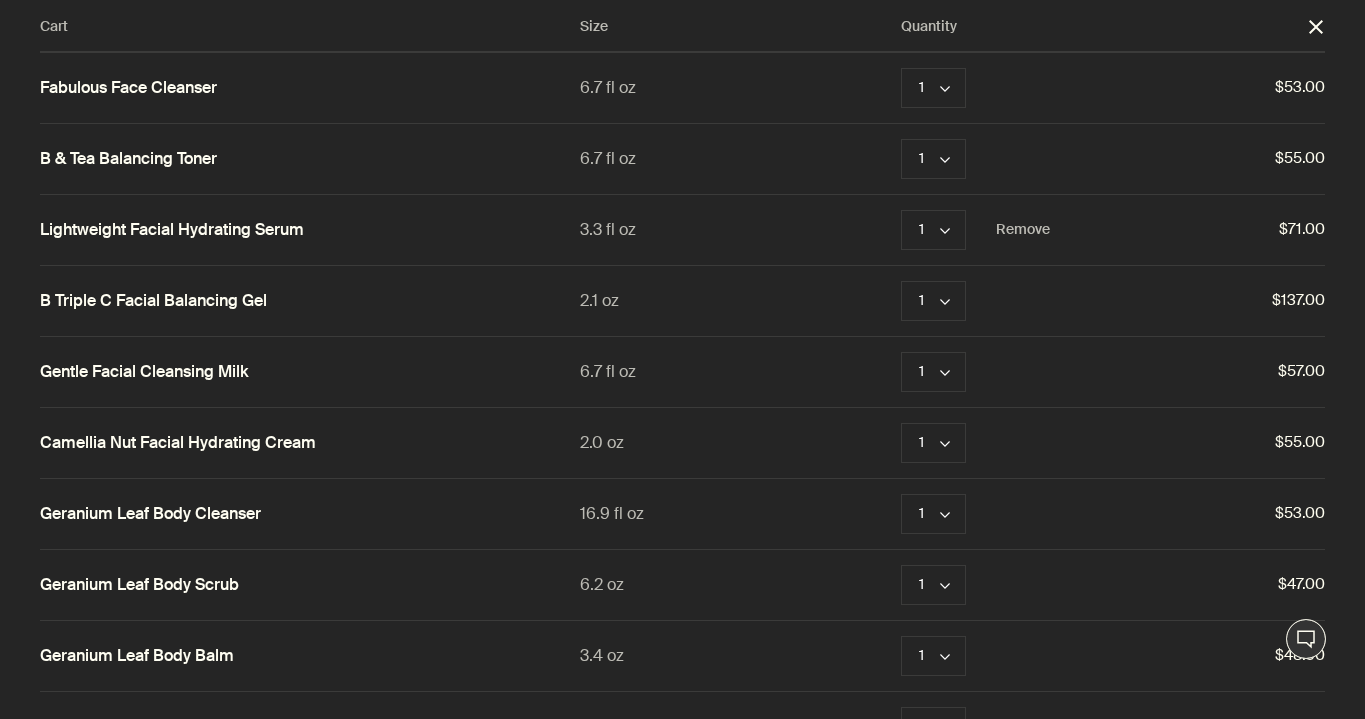 scroll, scrollTop: 0, scrollLeft: 0, axis: both 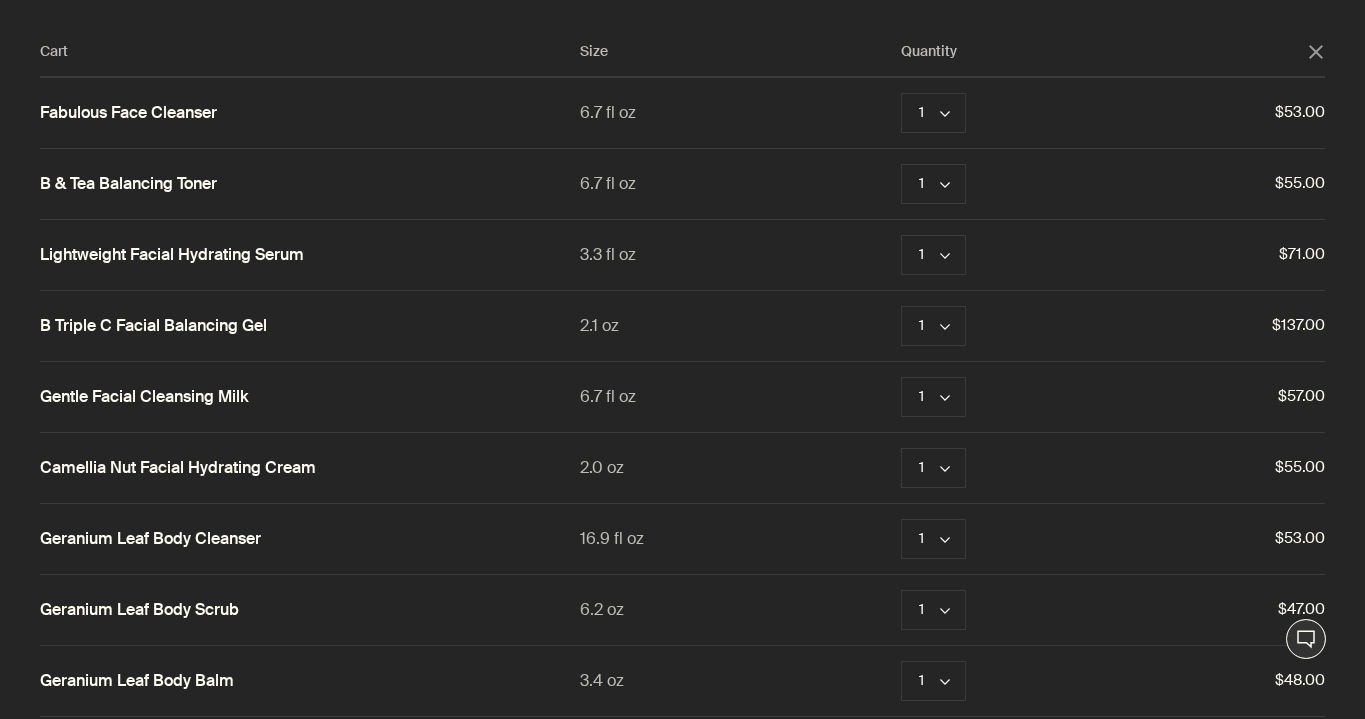 click 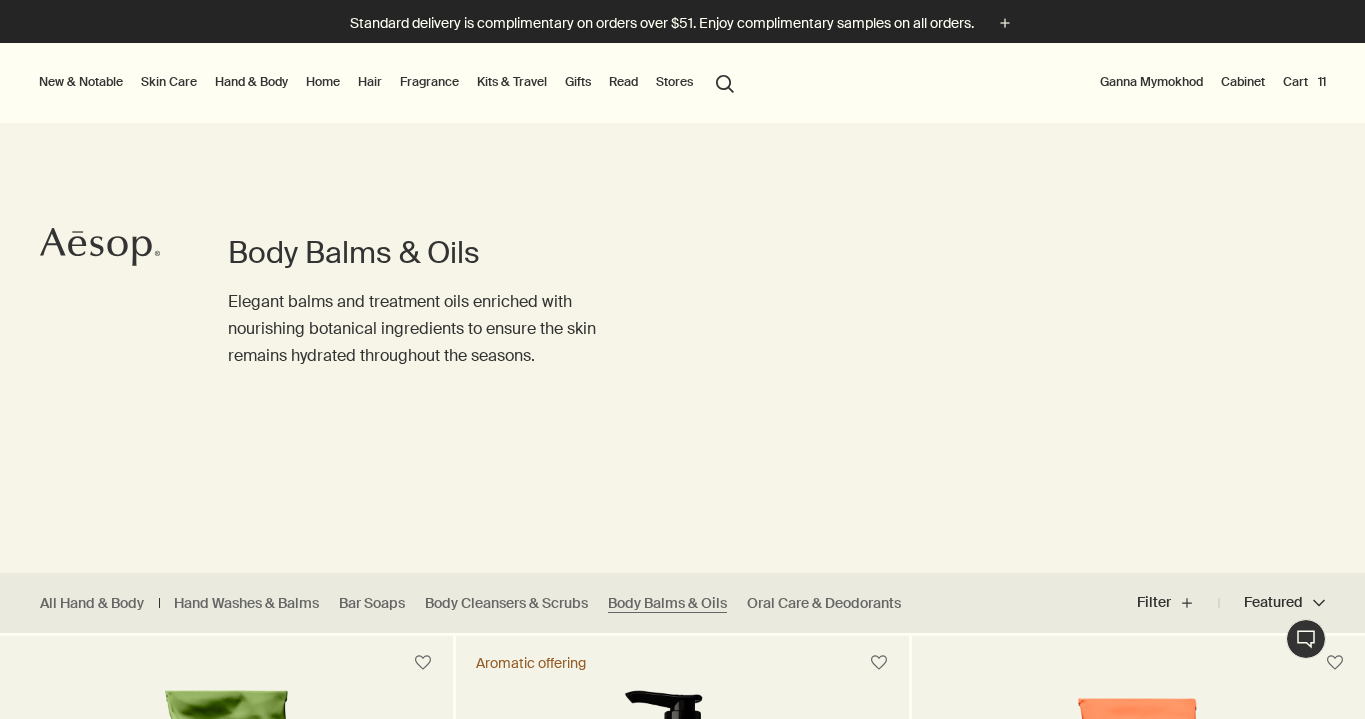 click on "Cart 11" at bounding box center (1304, 82) 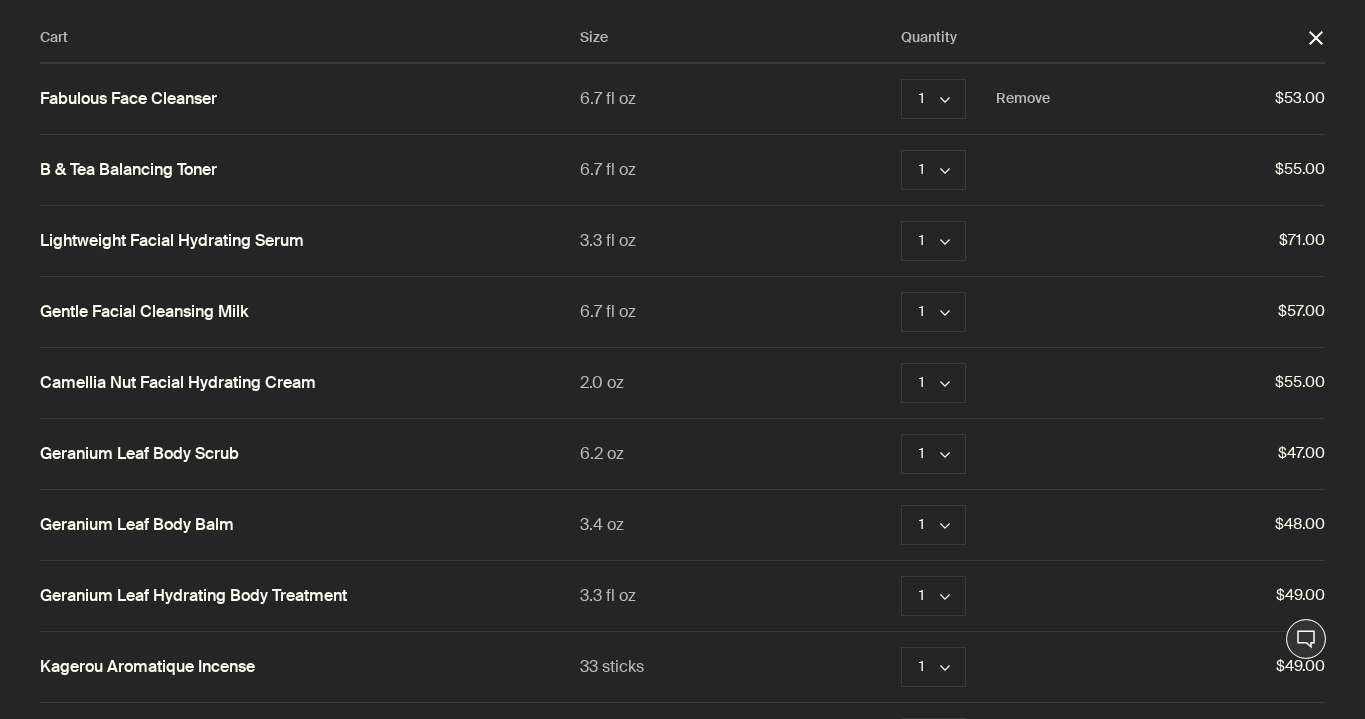 scroll, scrollTop: 0, scrollLeft: 0, axis: both 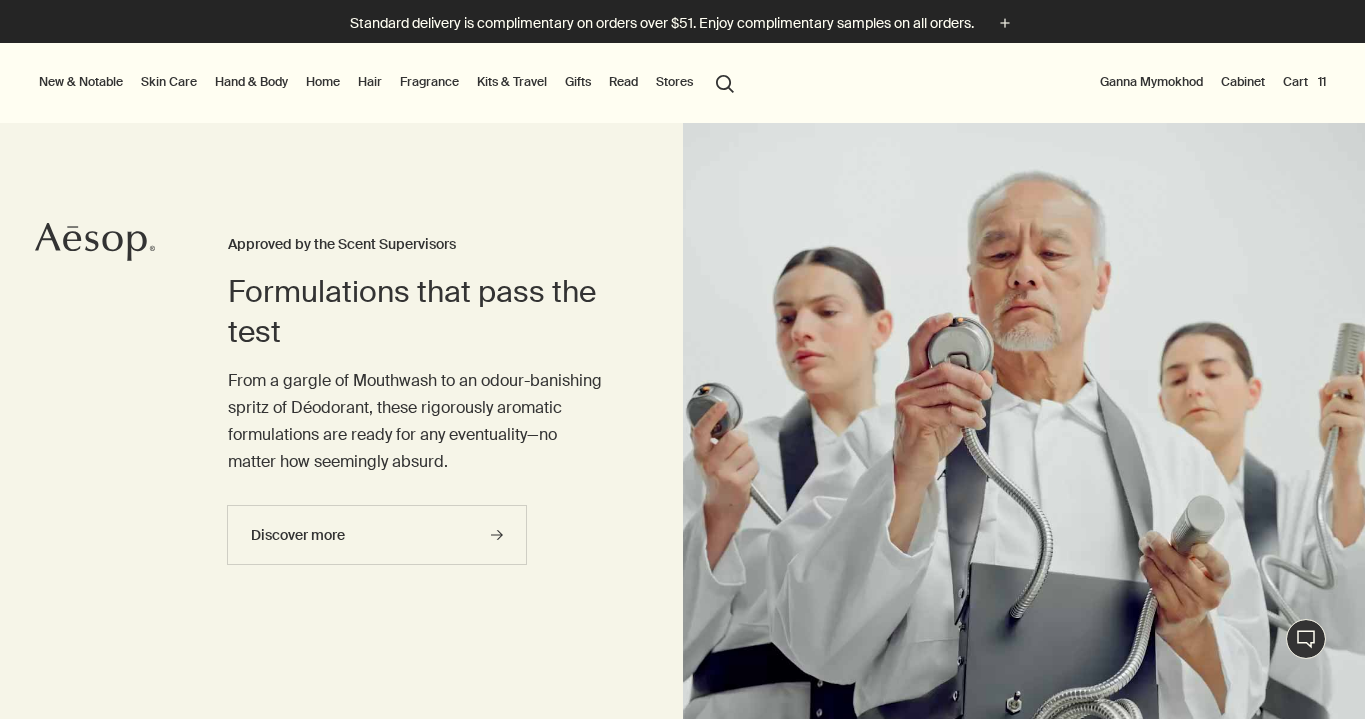 click on "Hand & Body" at bounding box center (251, 82) 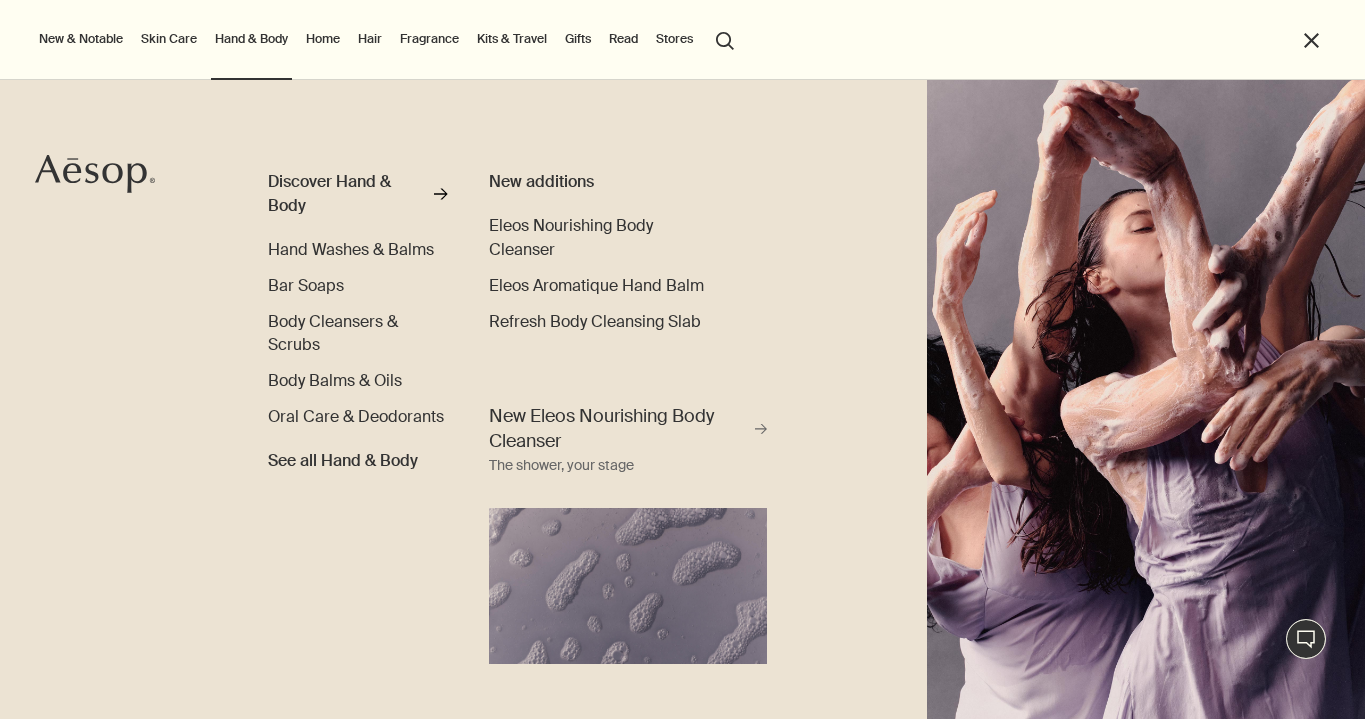click on "Hair" at bounding box center [370, 39] 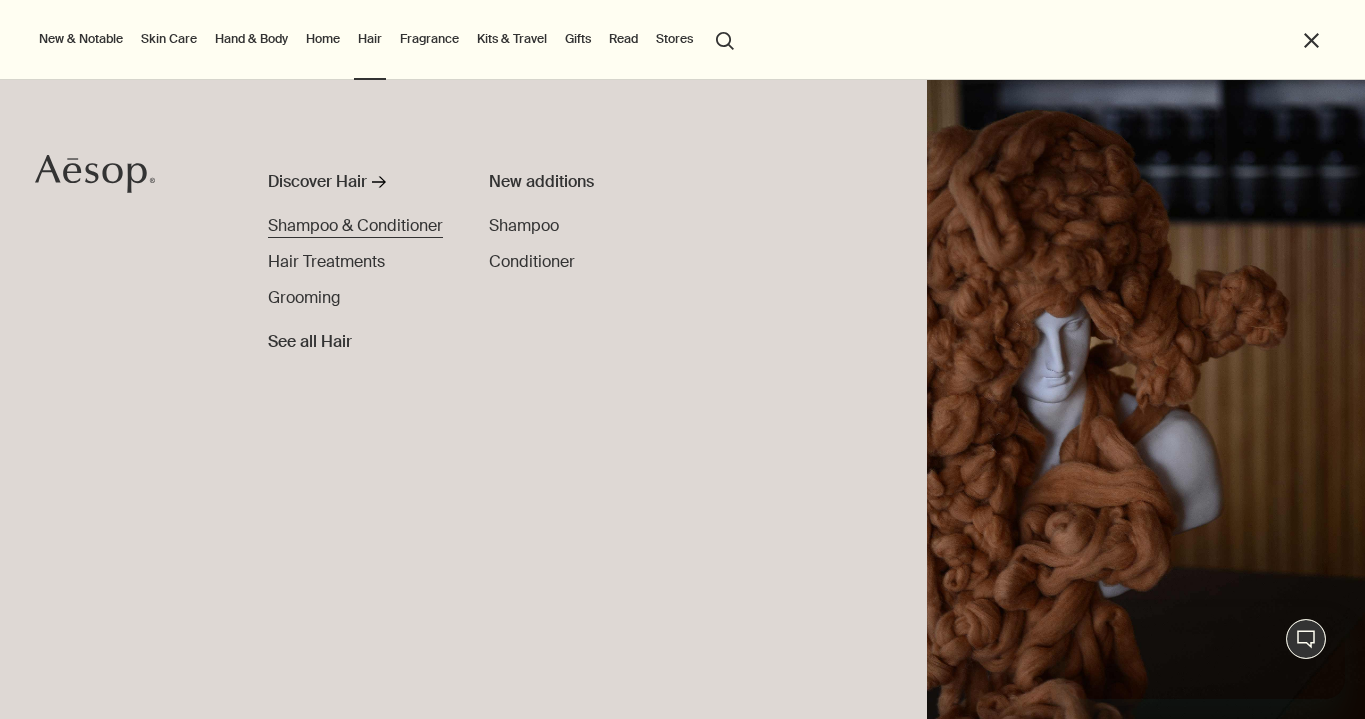 scroll, scrollTop: 0, scrollLeft: 0, axis: both 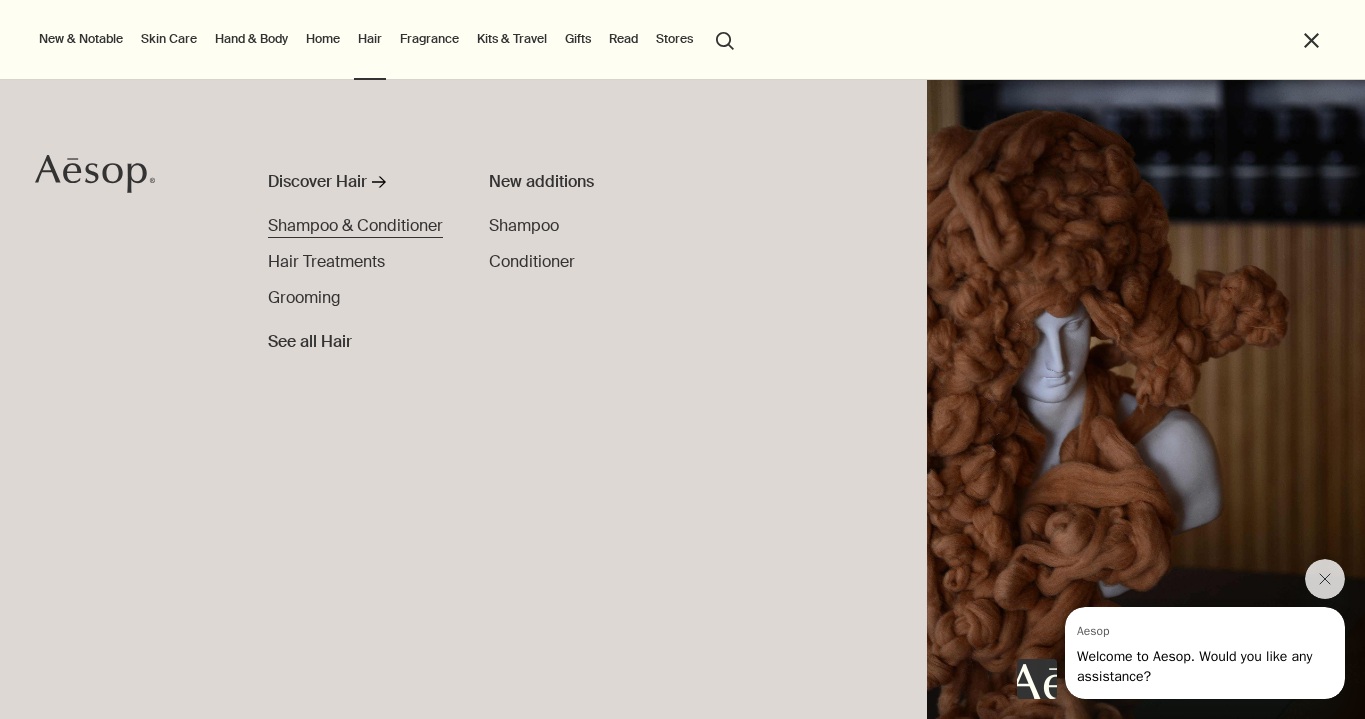 click on "Shampoo & Conditioner" at bounding box center (355, 225) 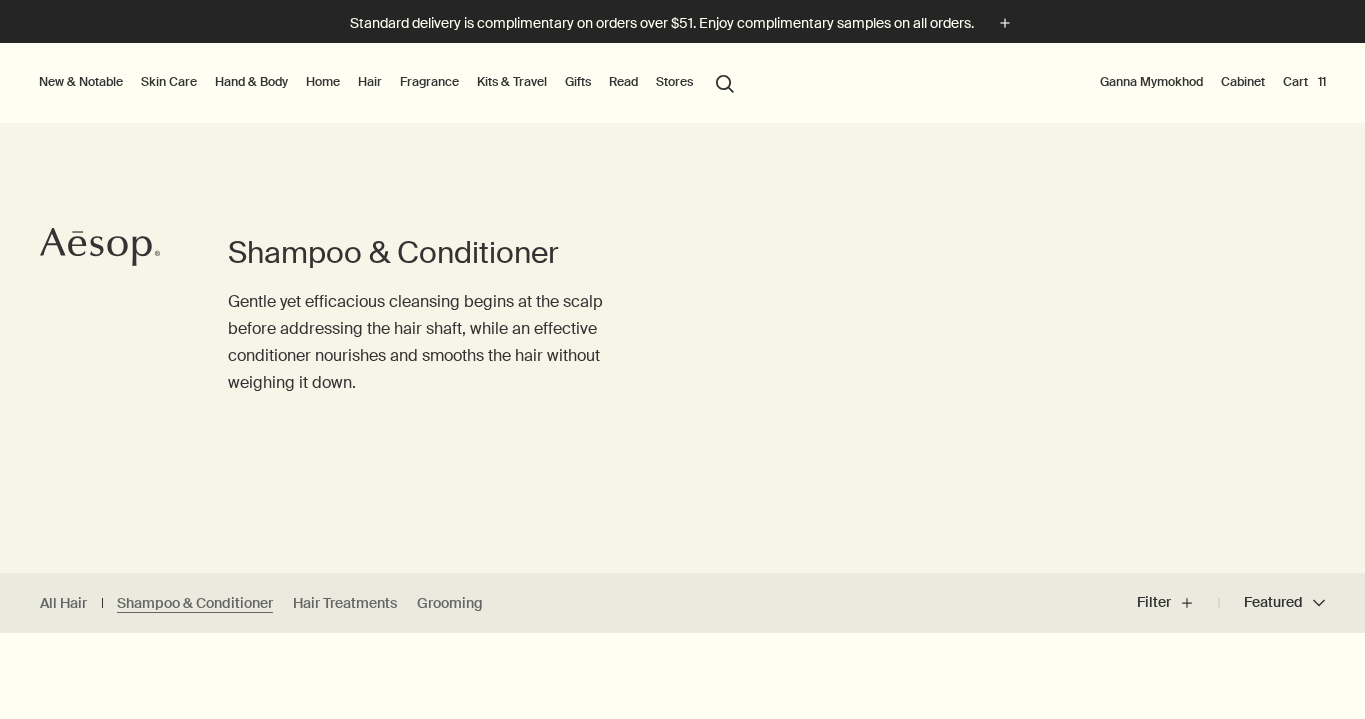 scroll, scrollTop: 0, scrollLeft: 0, axis: both 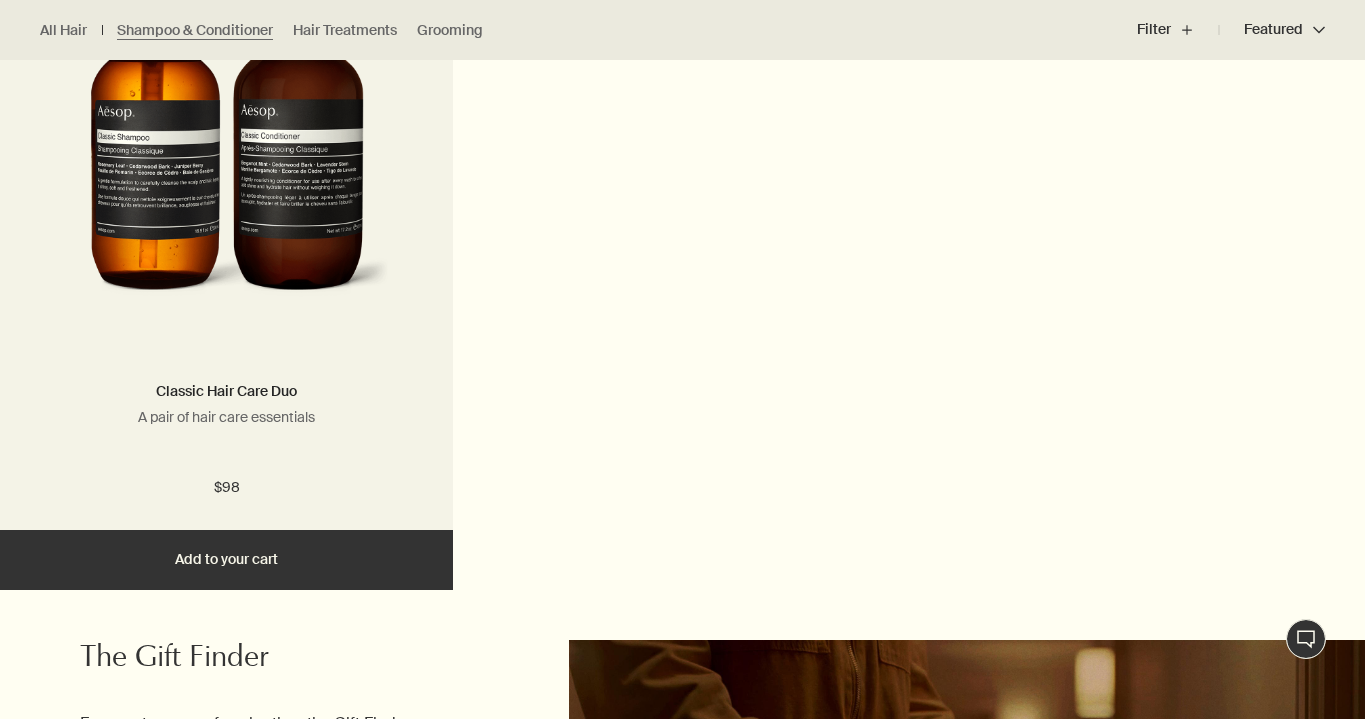 click on "Add Add to your cart" at bounding box center [226, 560] 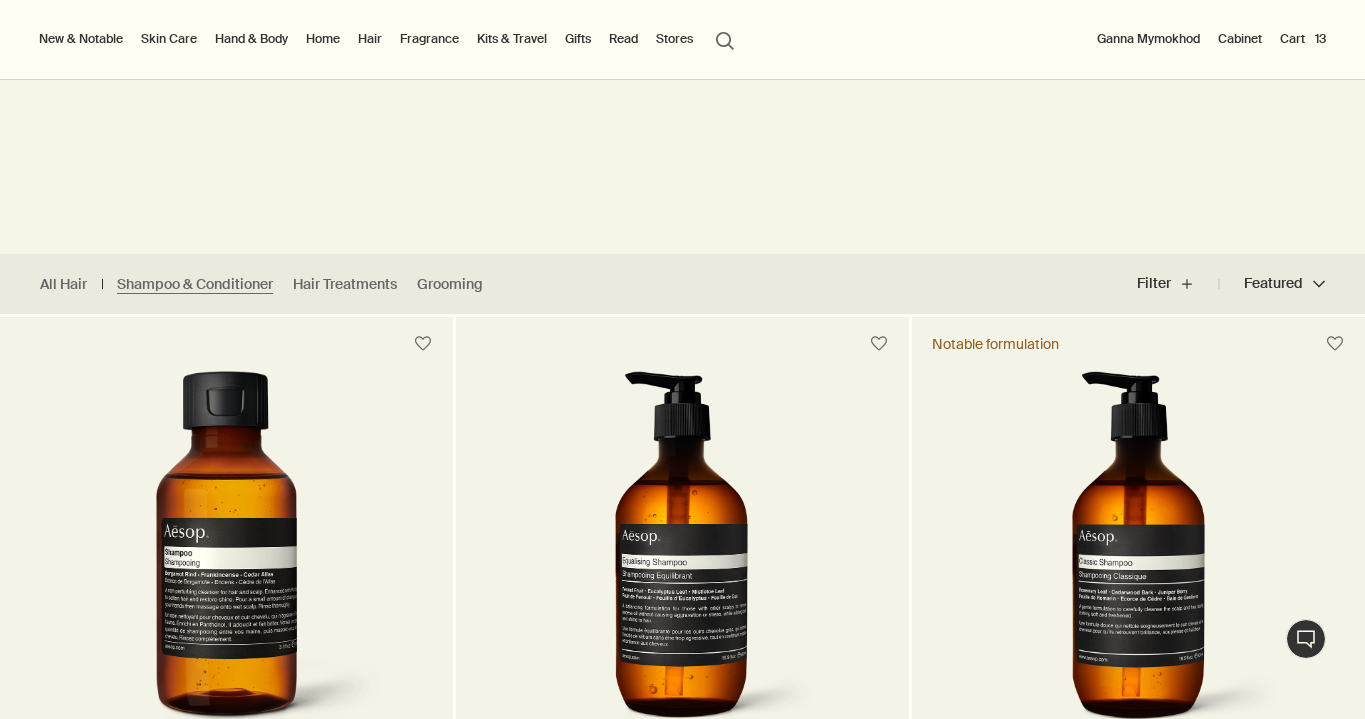 scroll, scrollTop: 0, scrollLeft: 0, axis: both 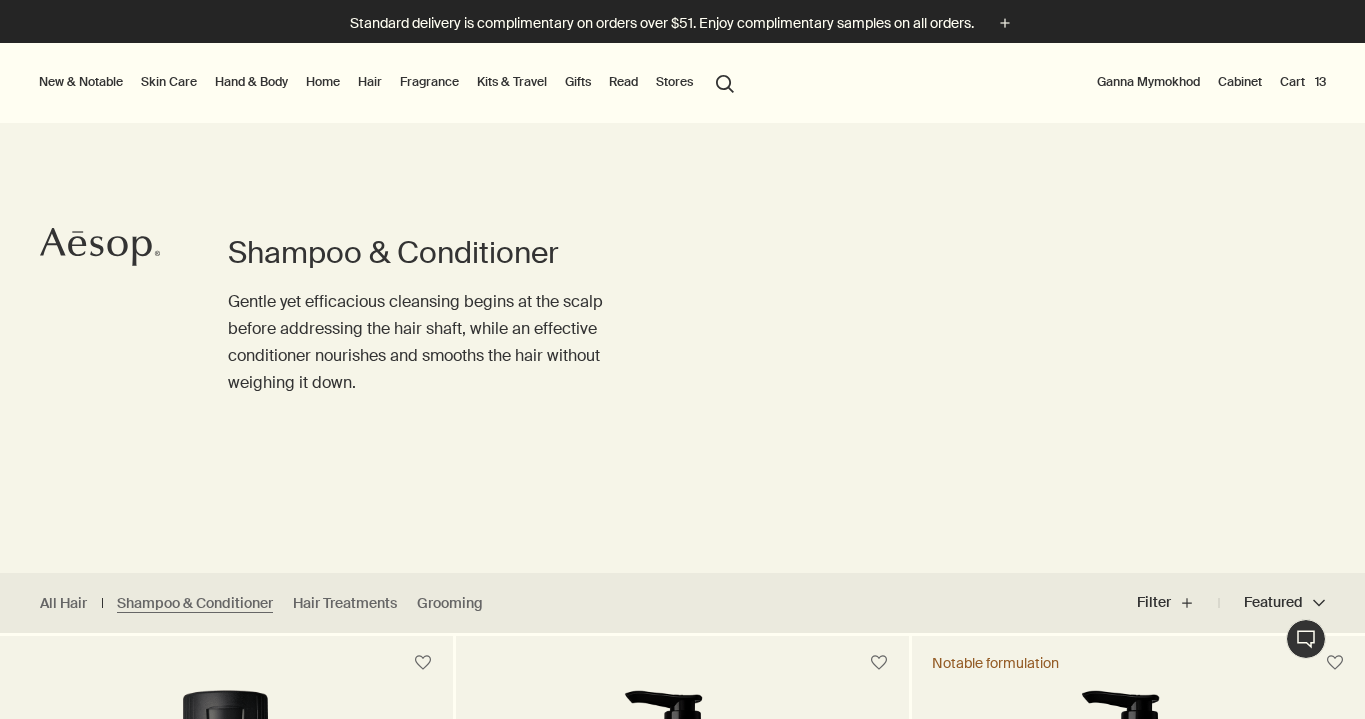 click on "Cart 13" at bounding box center (1303, 82) 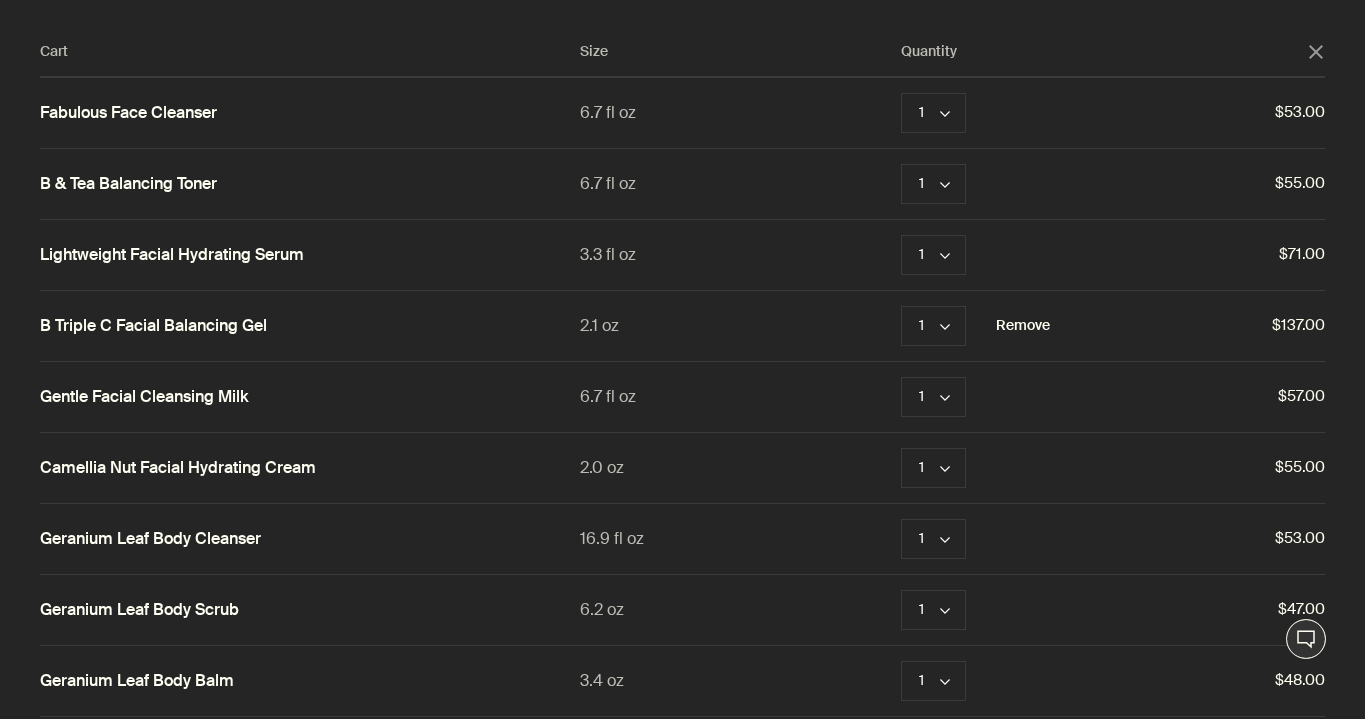 click on "Remove" at bounding box center [1023, 326] 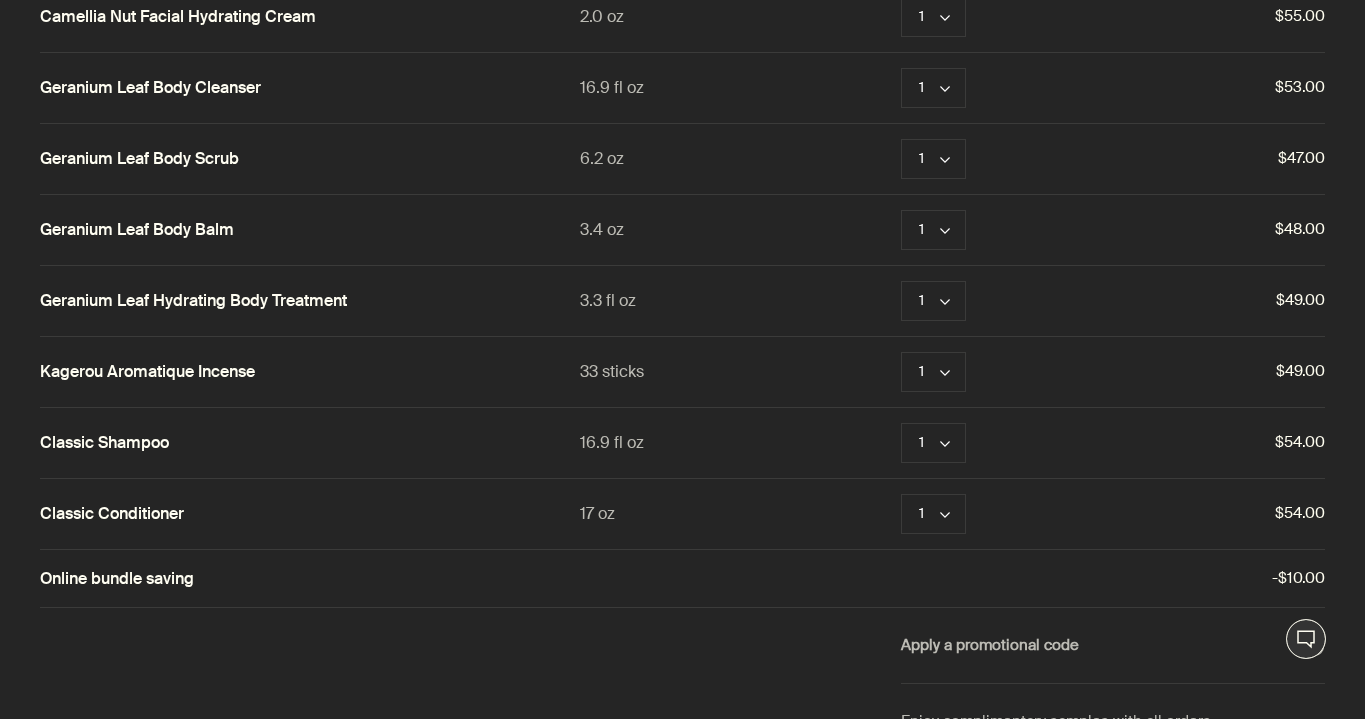scroll, scrollTop: 652, scrollLeft: 0, axis: vertical 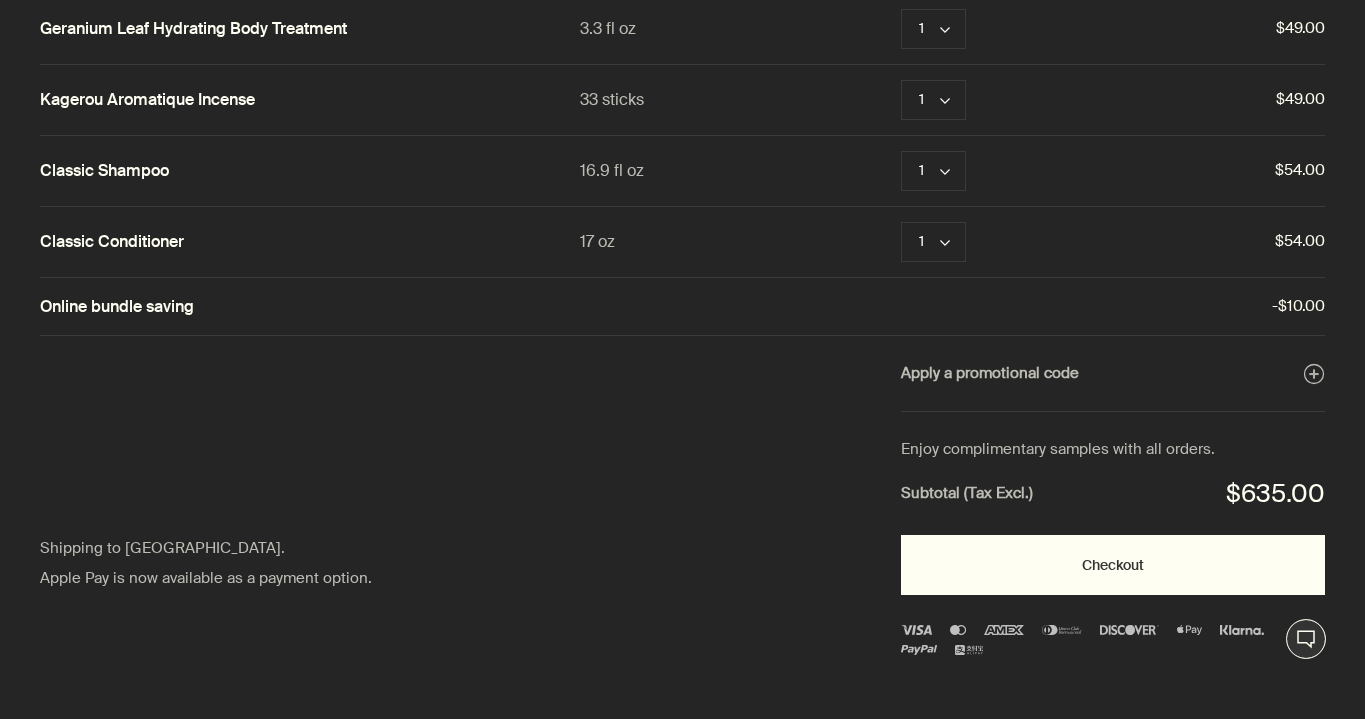 click on "Checkout" at bounding box center (1113, 565) 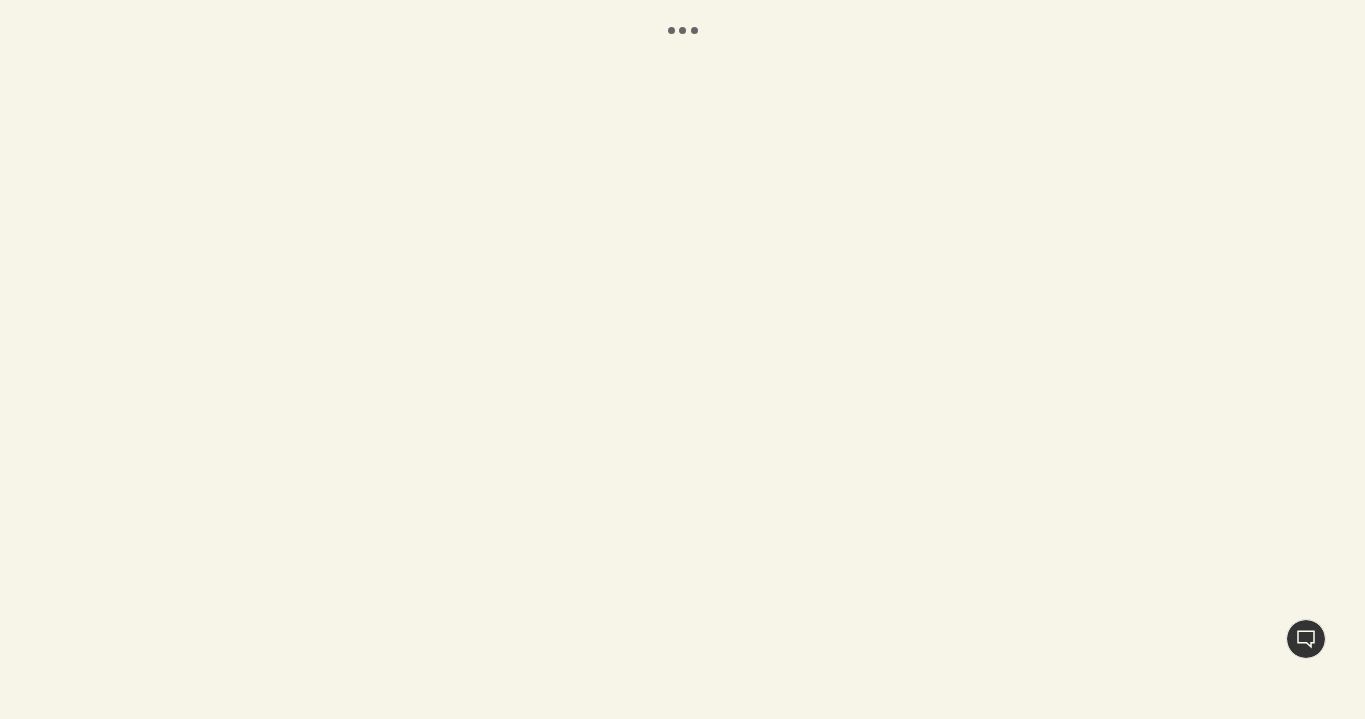 scroll, scrollTop: 0, scrollLeft: 0, axis: both 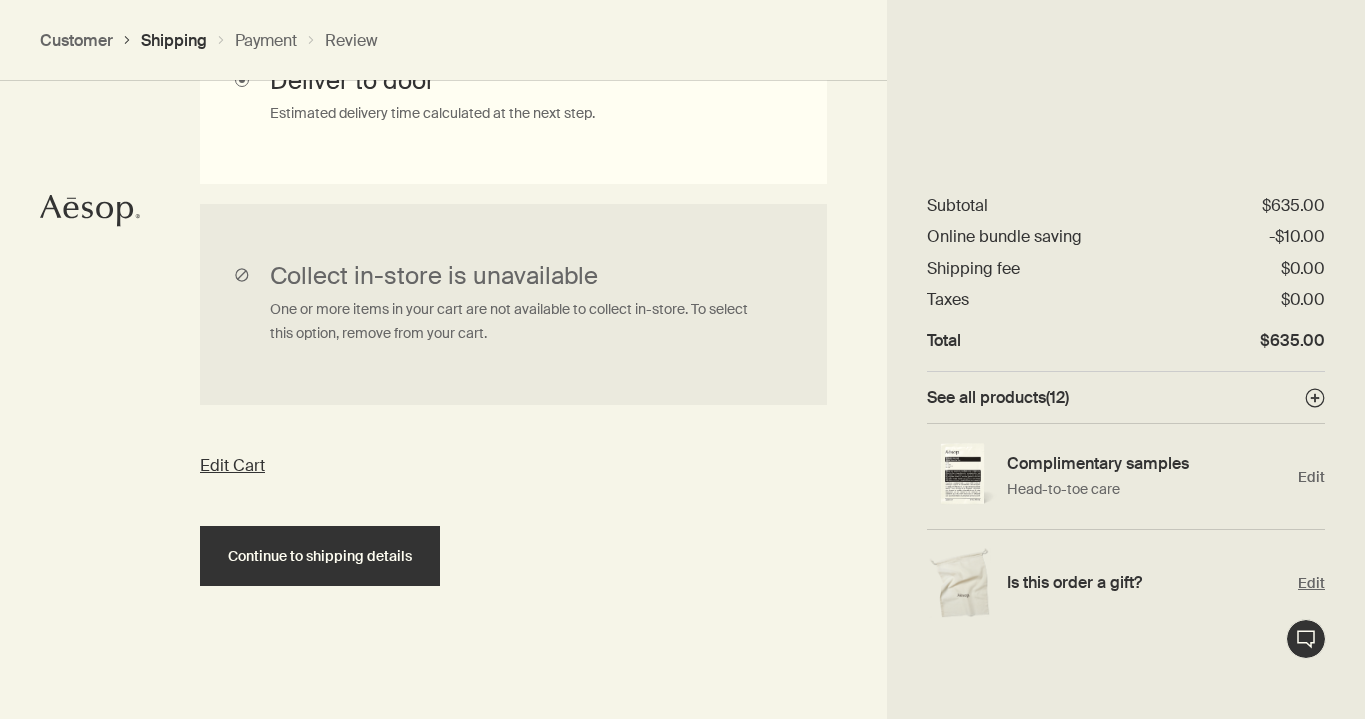 click on "Is this order a gift?" at bounding box center (1147, 582) 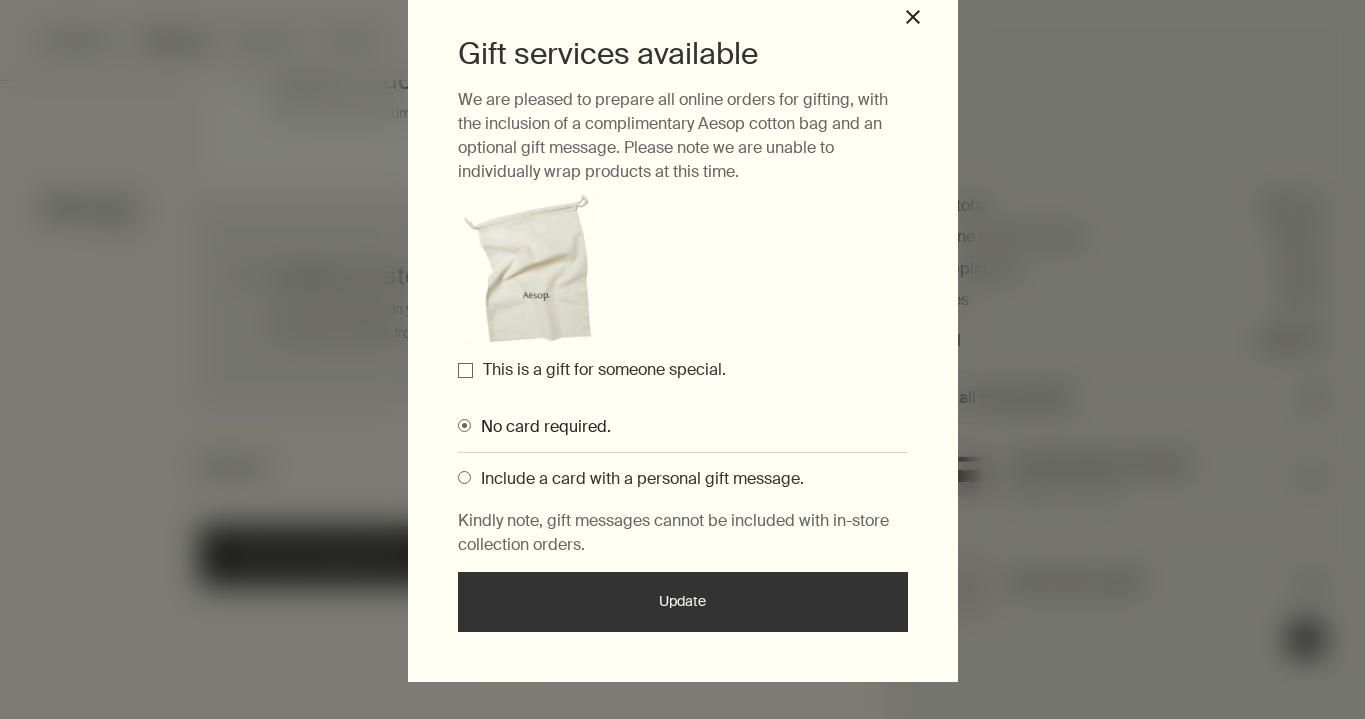 scroll, scrollTop: 94, scrollLeft: 0, axis: vertical 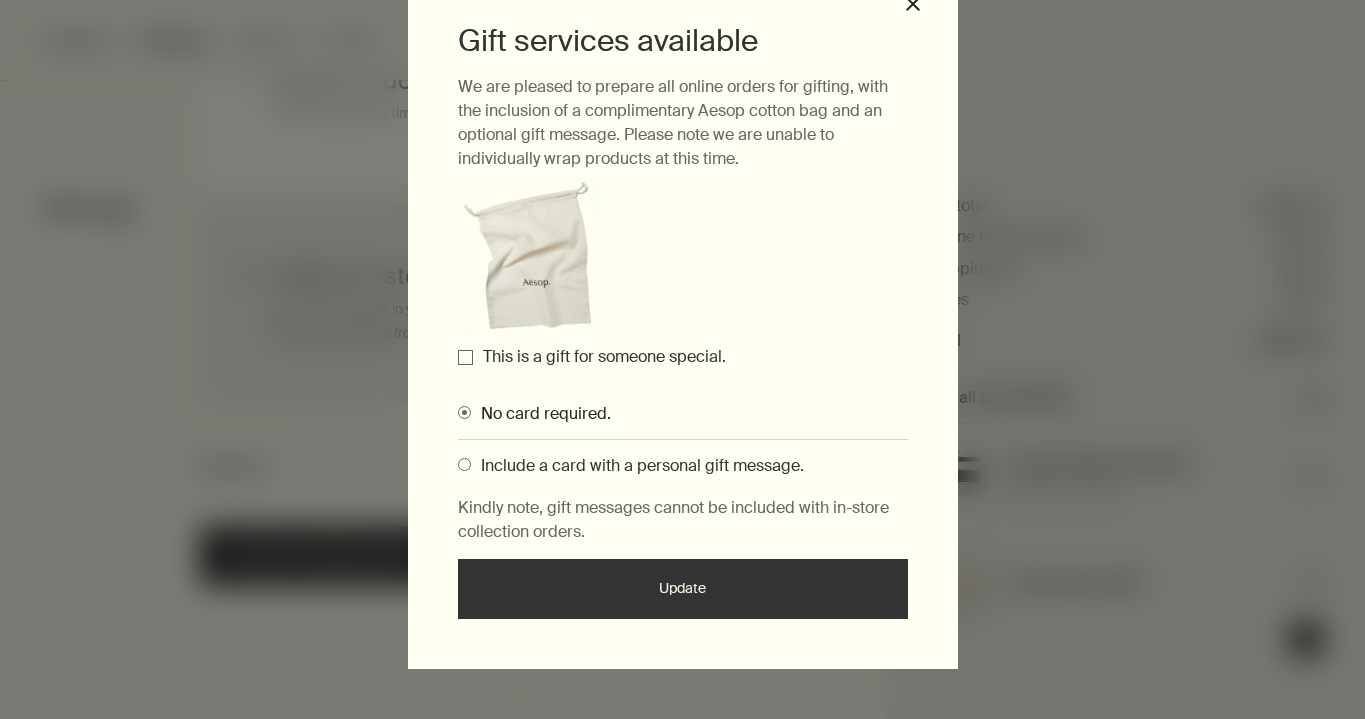 click on "This is a gift for someone special." at bounding box center (465, 357) 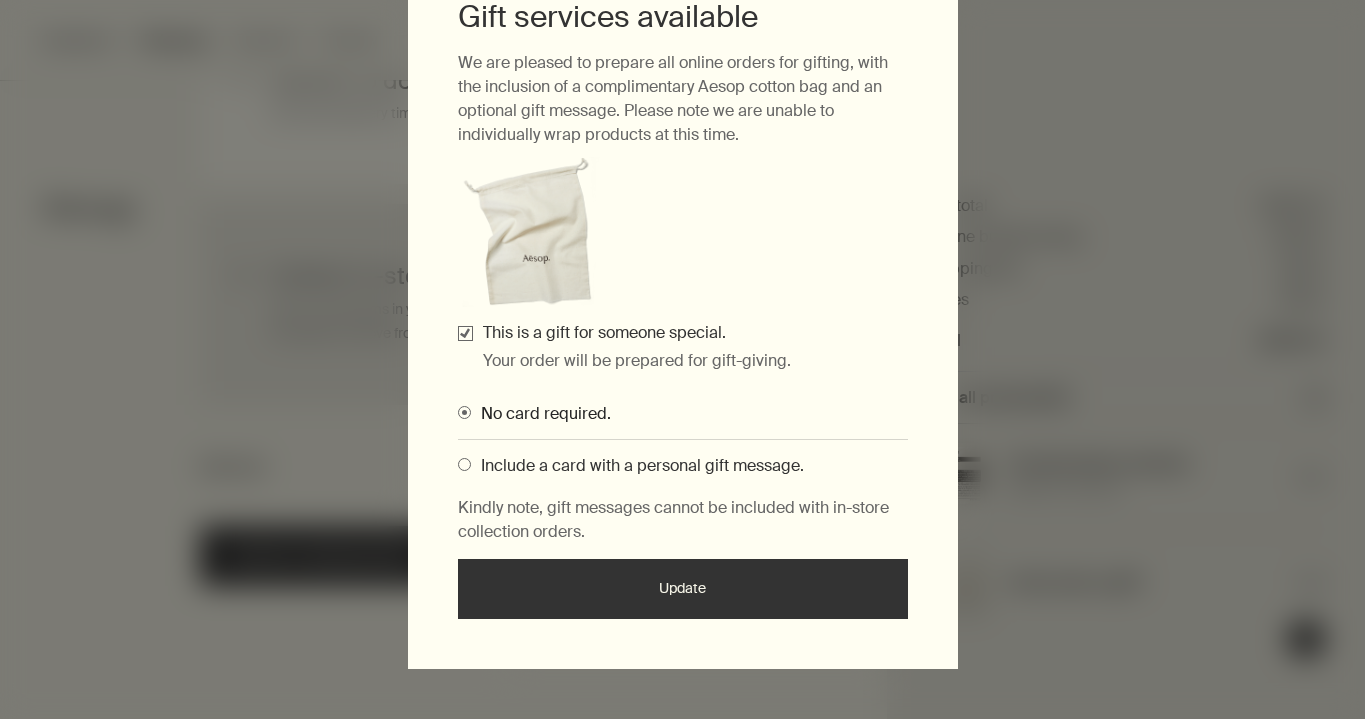 scroll, scrollTop: 0, scrollLeft: 0, axis: both 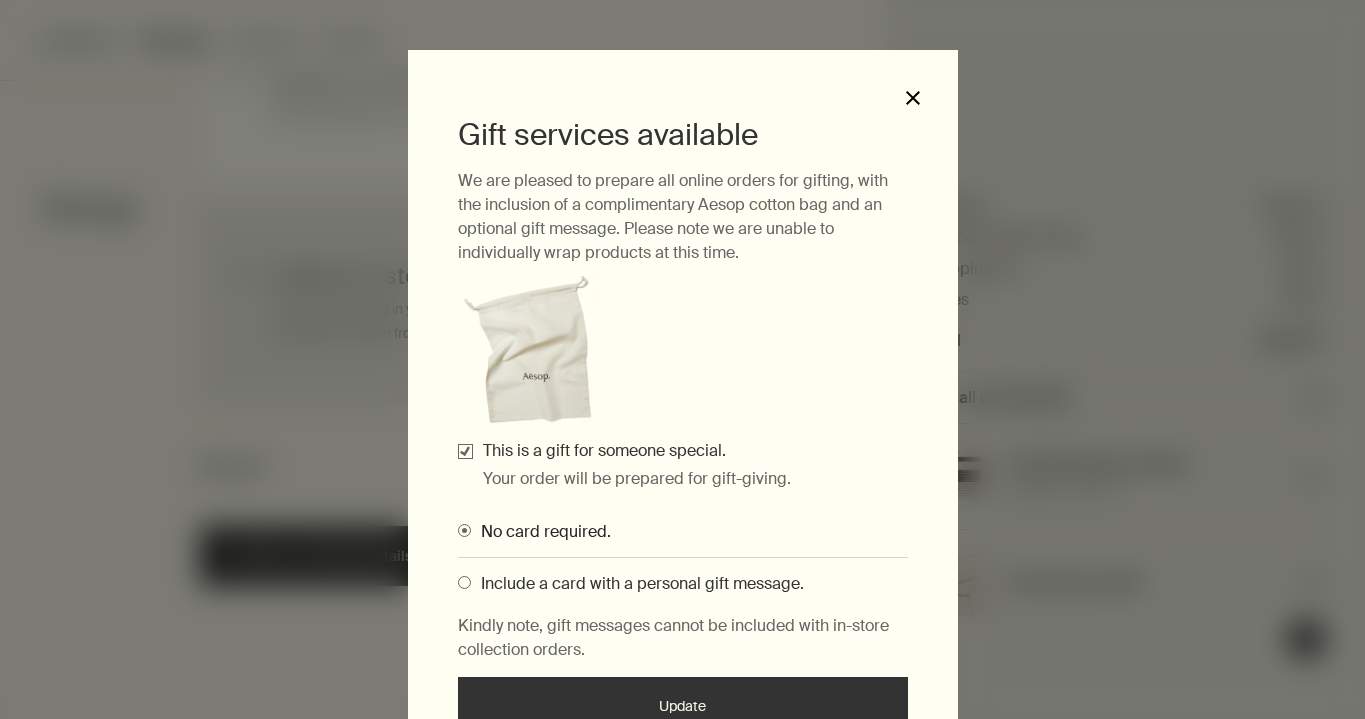 click on "close" at bounding box center [913, 98] 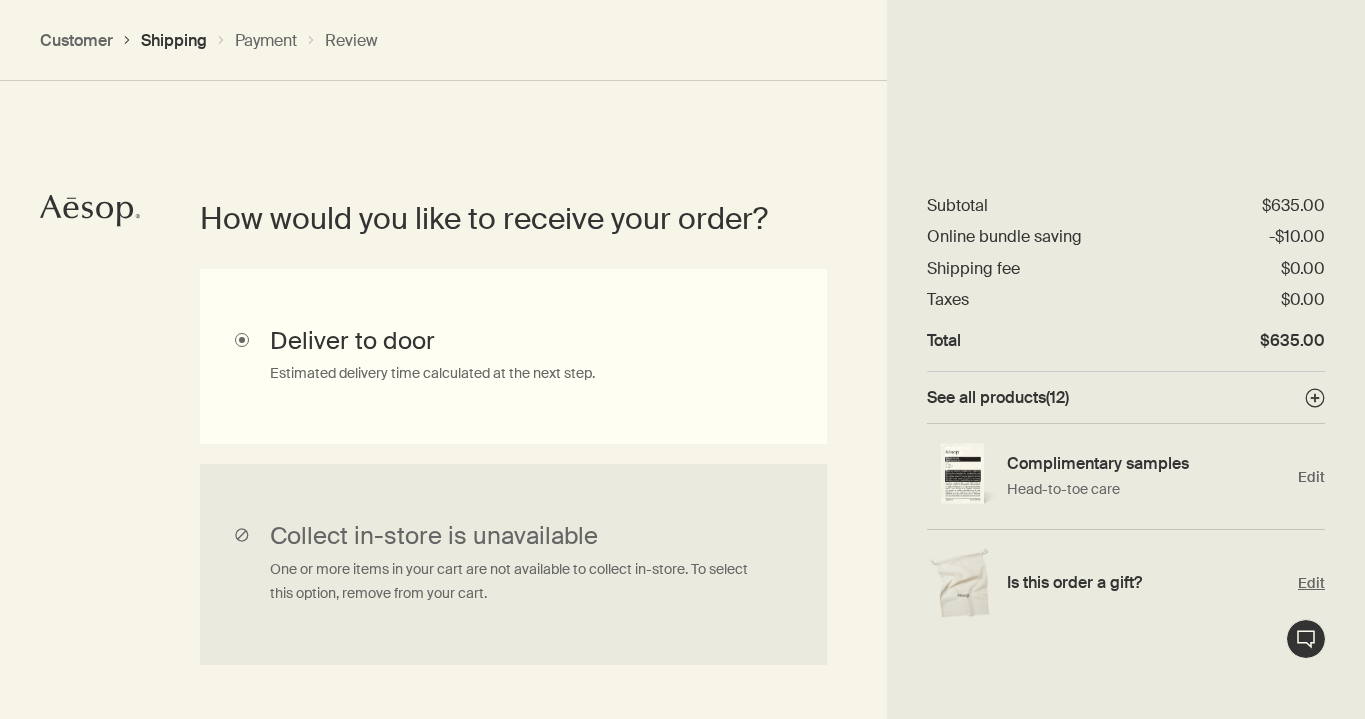 scroll, scrollTop: 0, scrollLeft: 0, axis: both 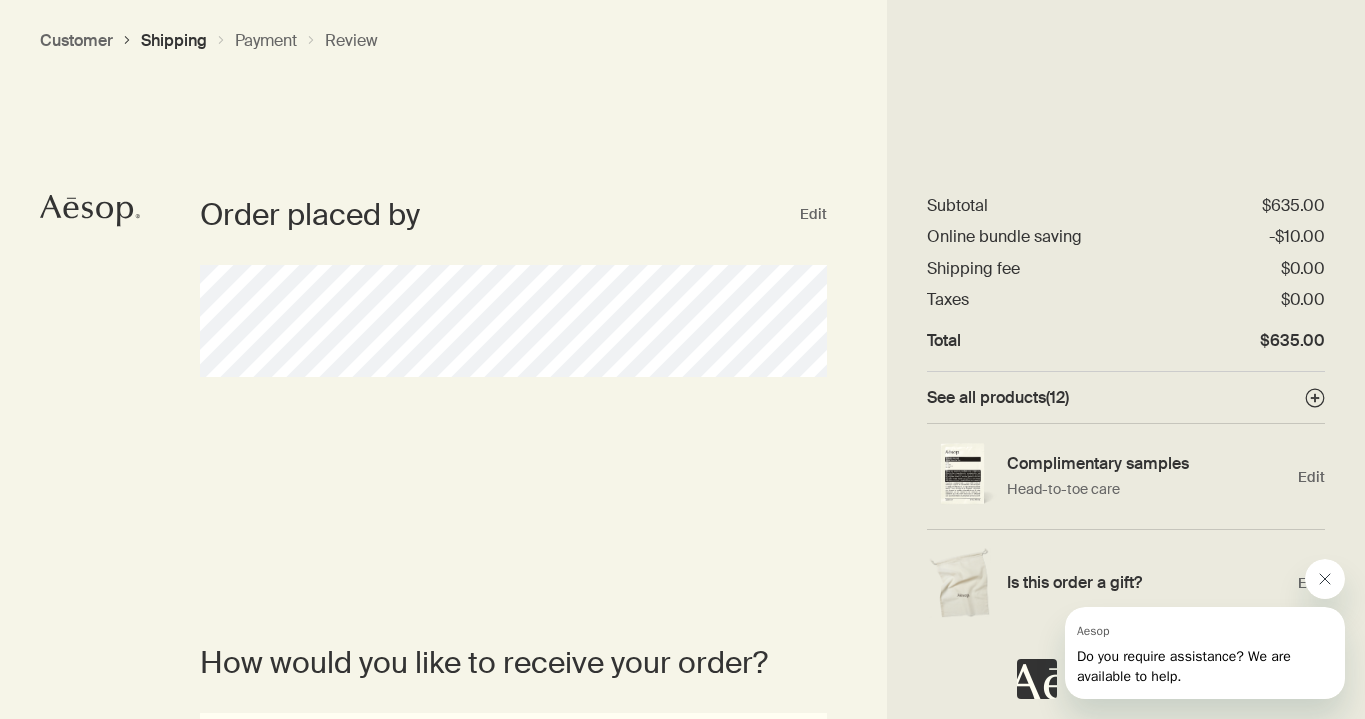 click 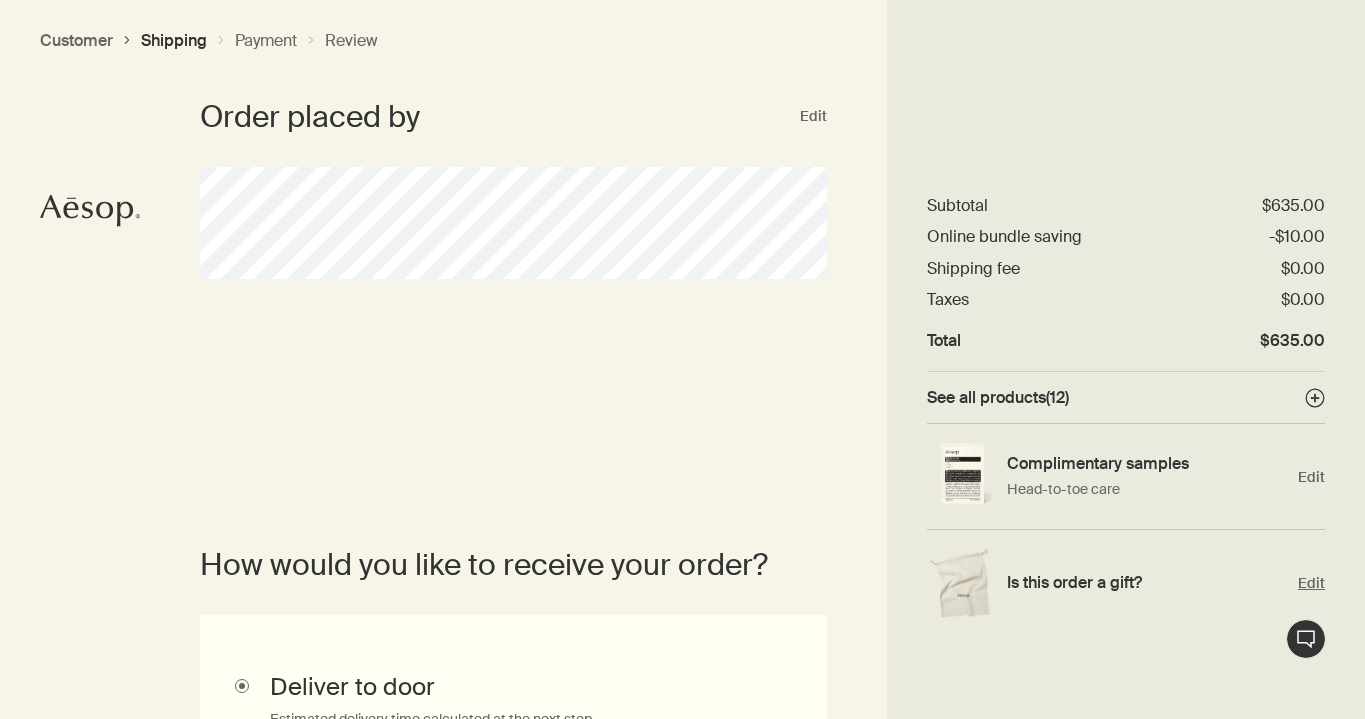 scroll, scrollTop: 0, scrollLeft: 0, axis: both 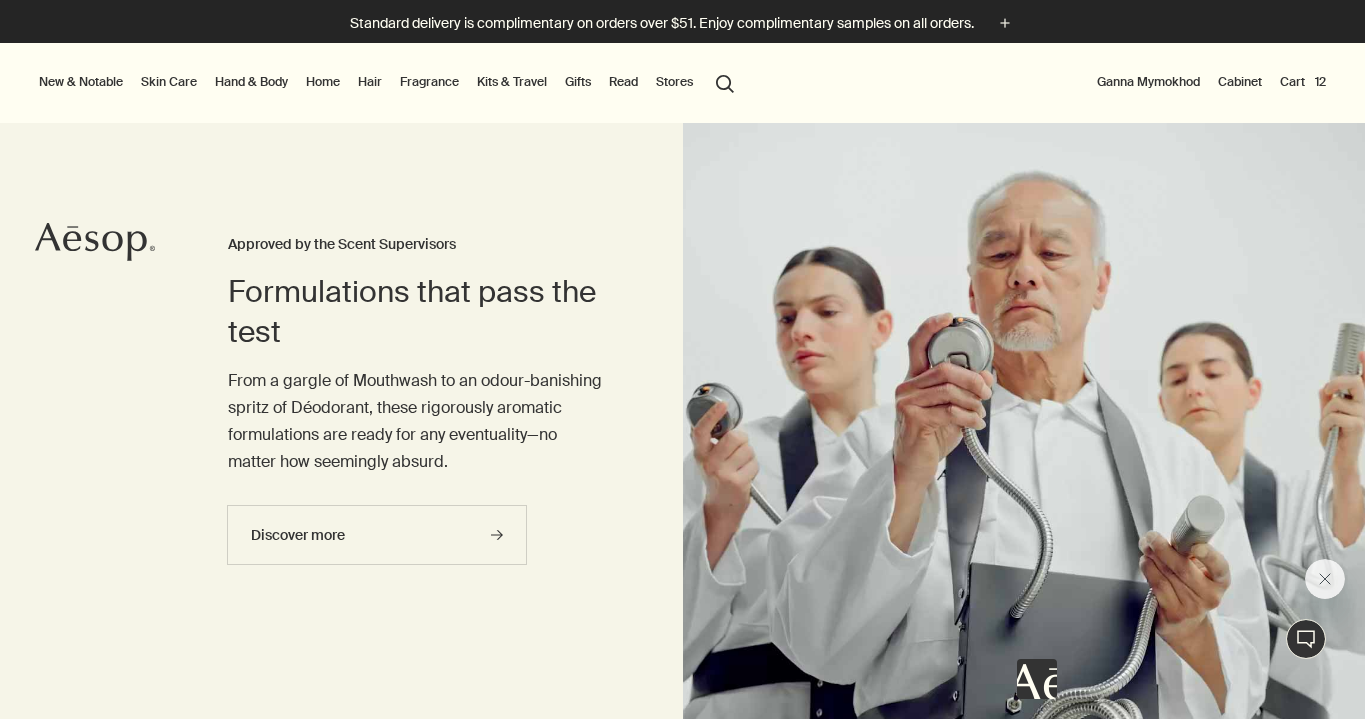 click on "Stores" at bounding box center [674, 82] 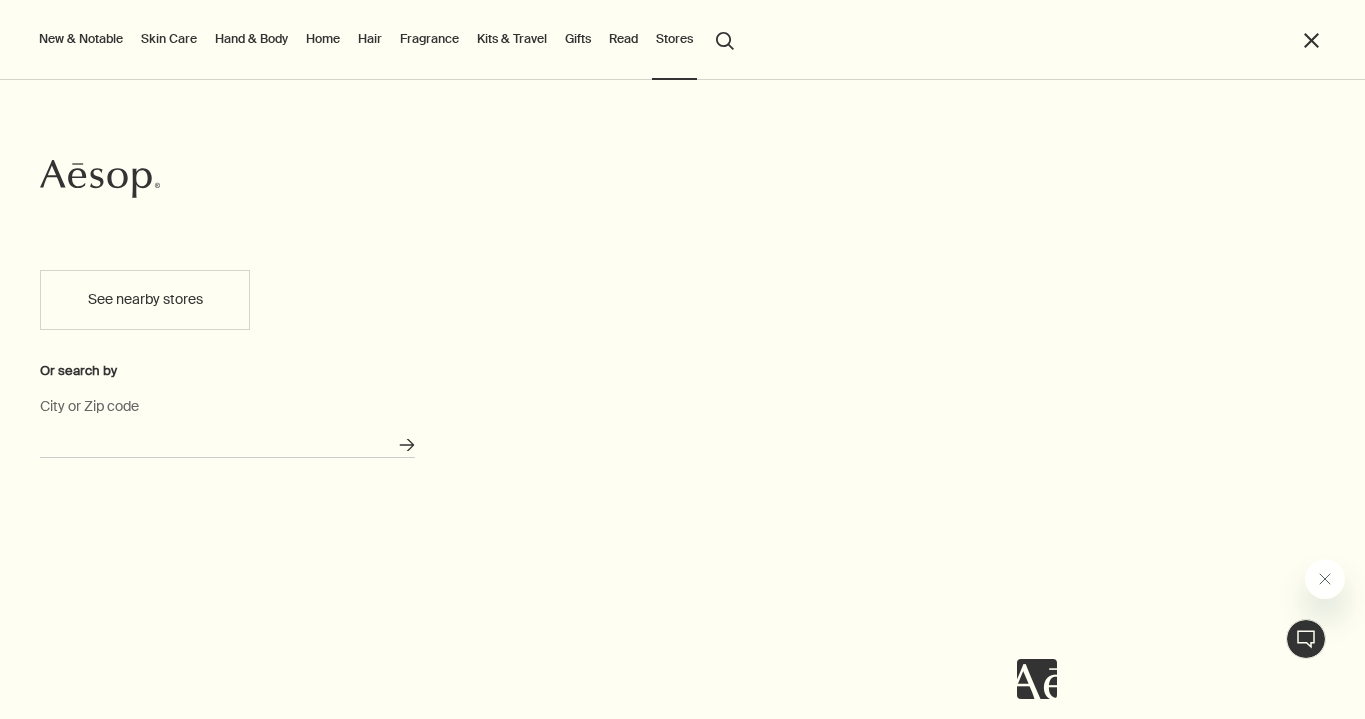click on "City or Zip code" at bounding box center [227, 442] 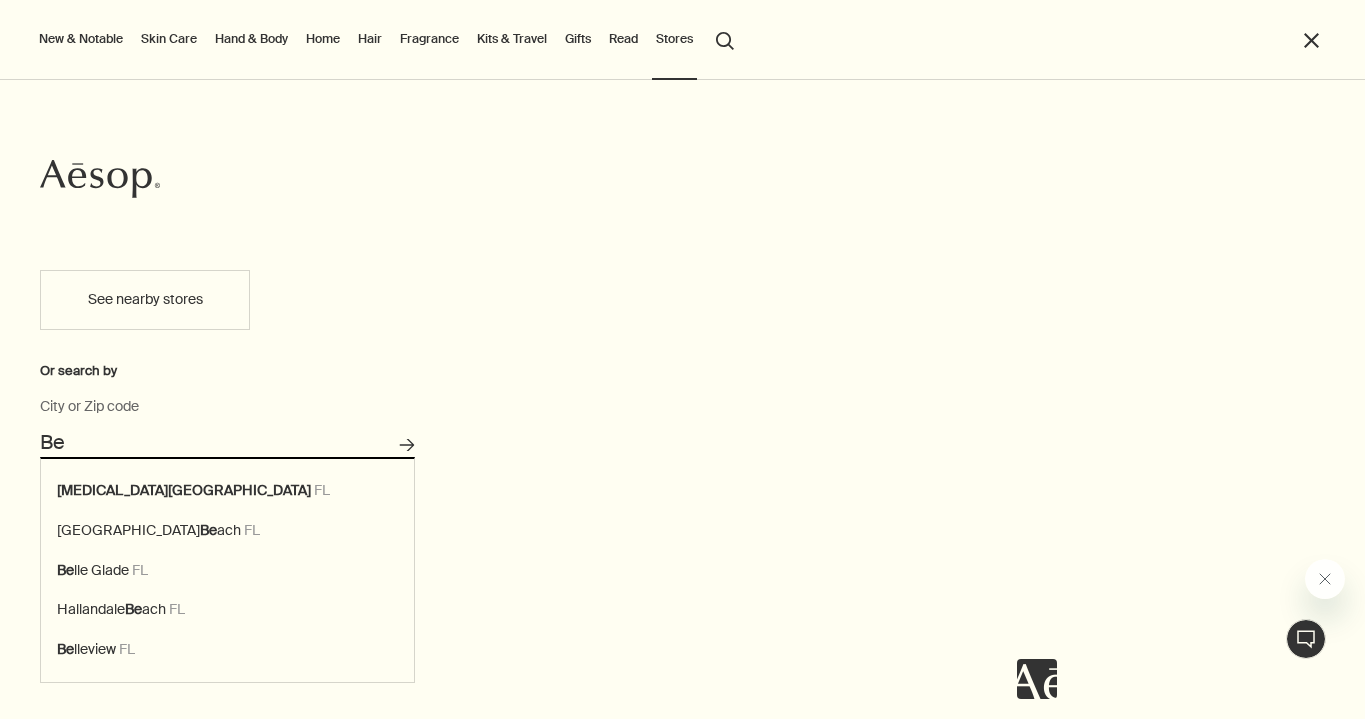 type on "B" 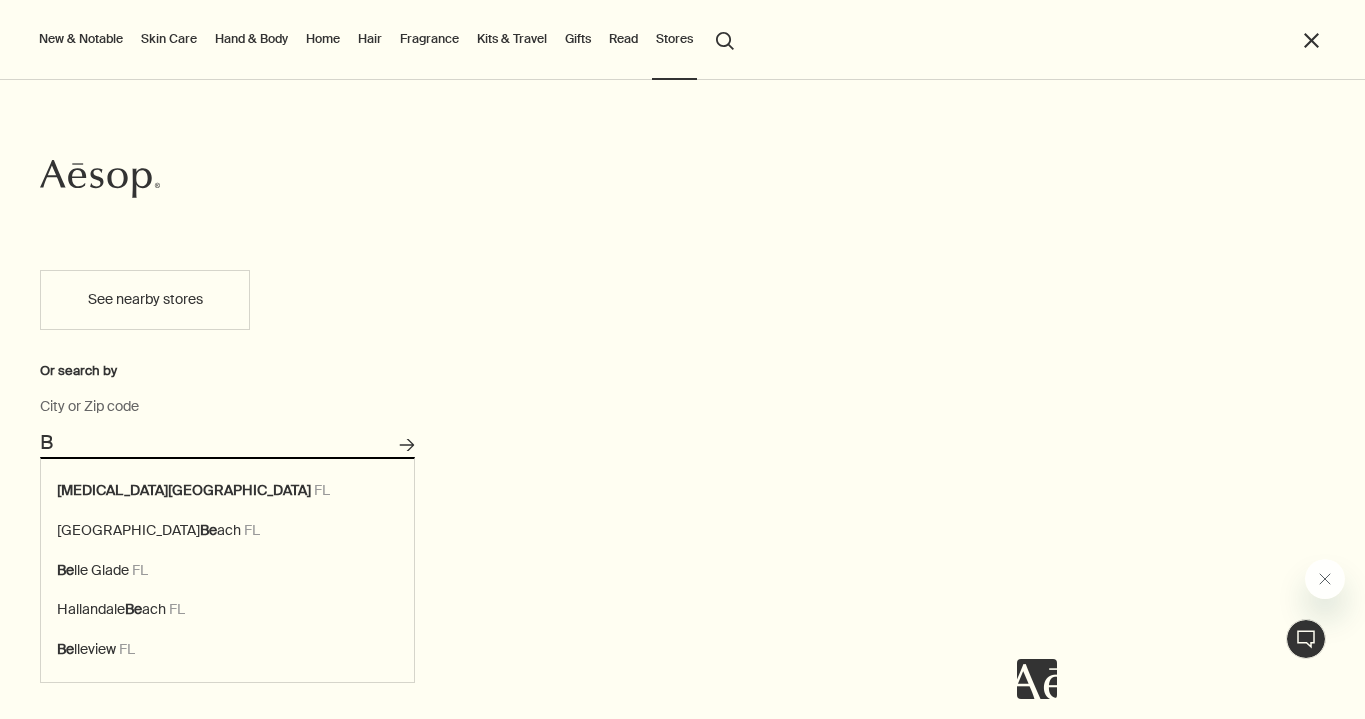 type 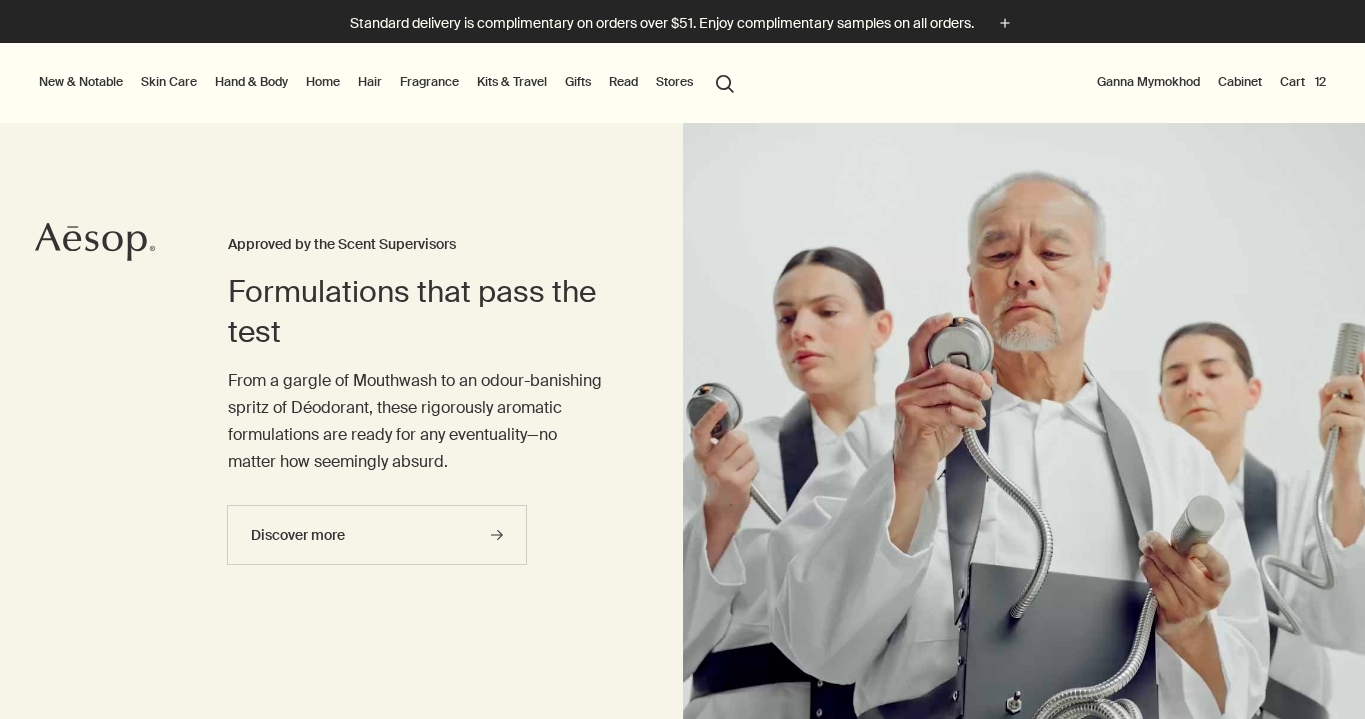 scroll, scrollTop: 0, scrollLeft: 0, axis: both 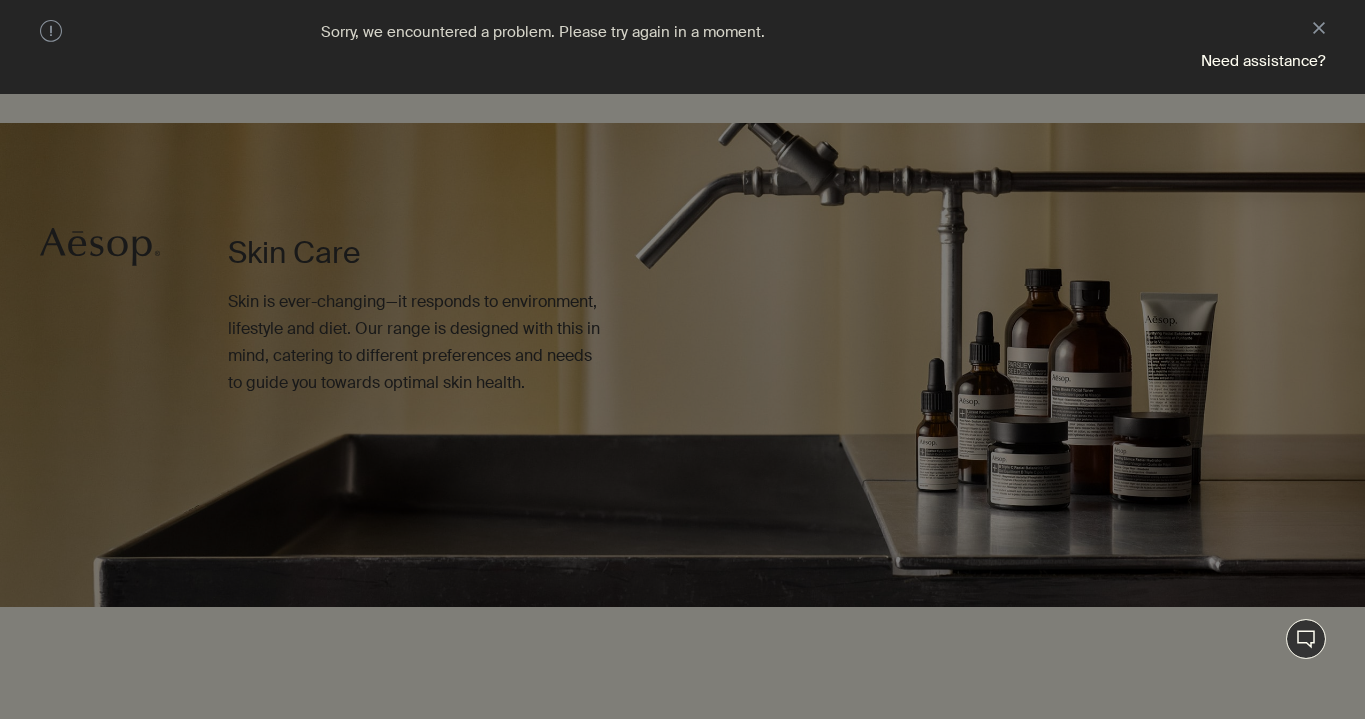 click on "warning" 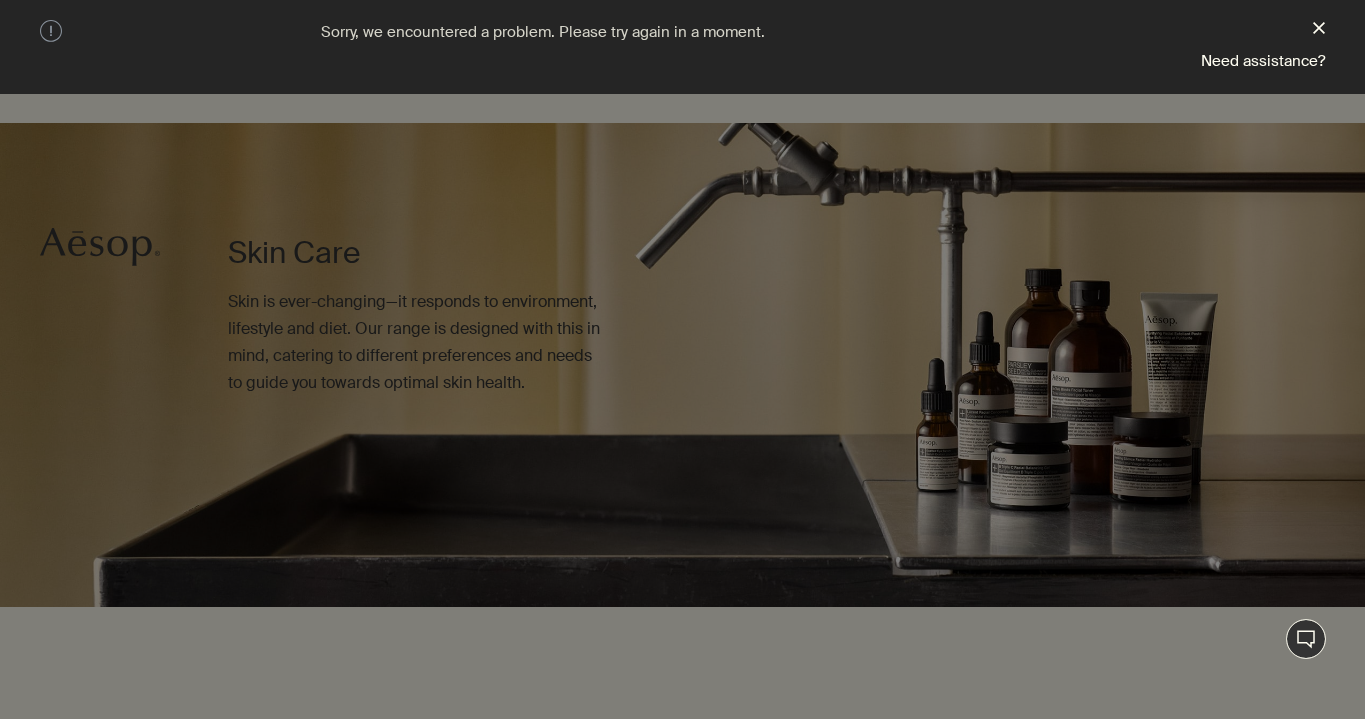 click on "close" at bounding box center [1319, 30] 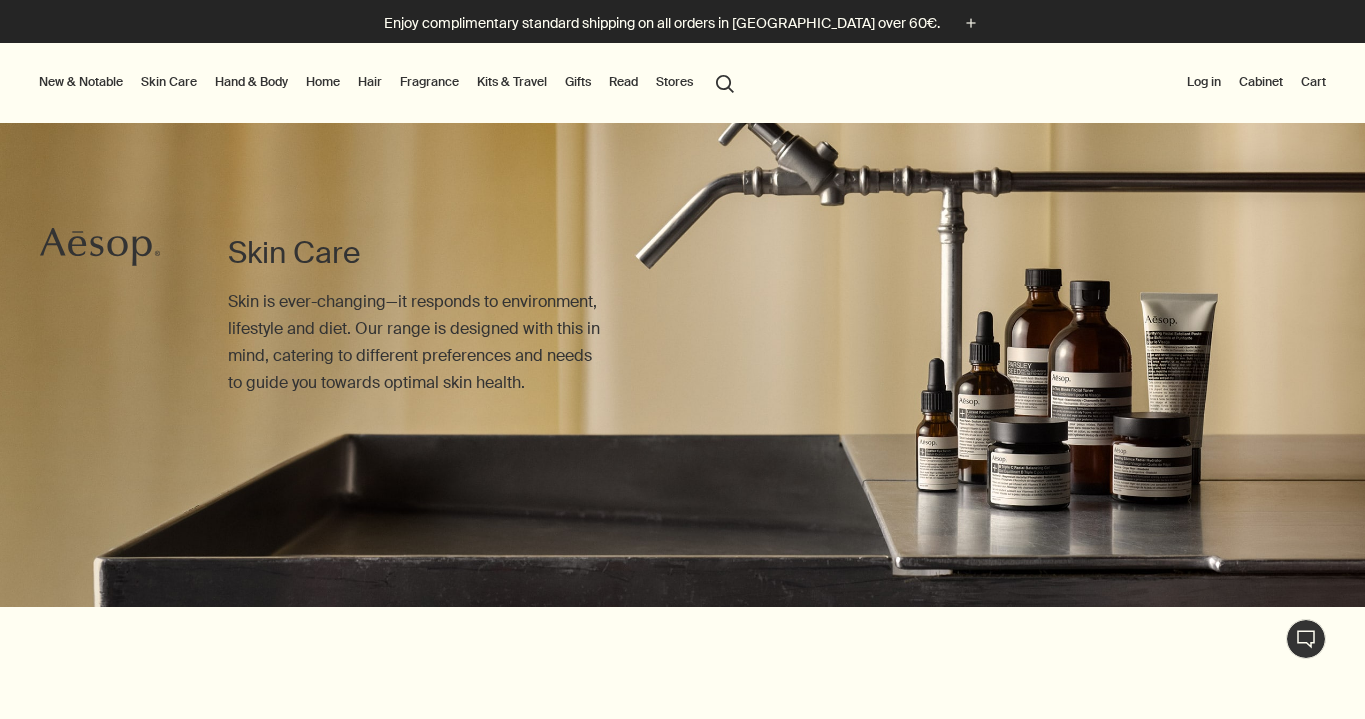 click on "Log in" at bounding box center (1204, 82) 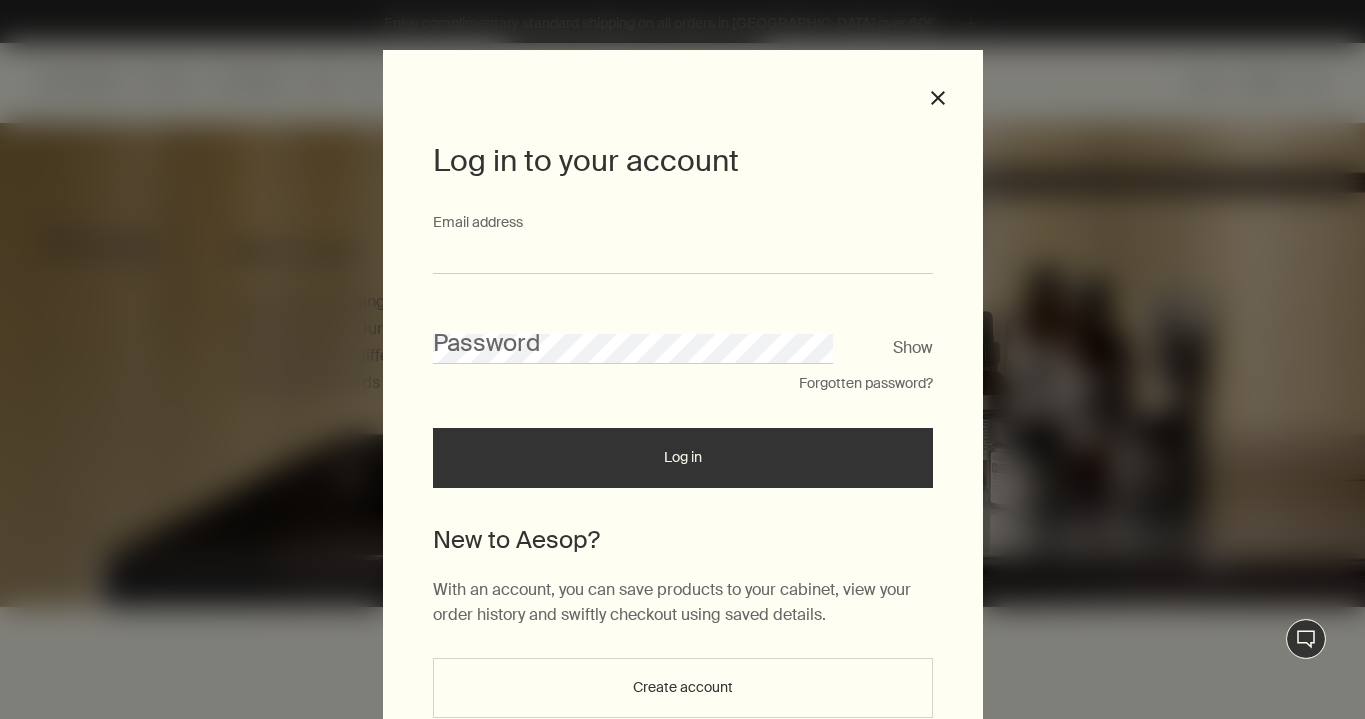 click on "Email address" at bounding box center [683, 255] 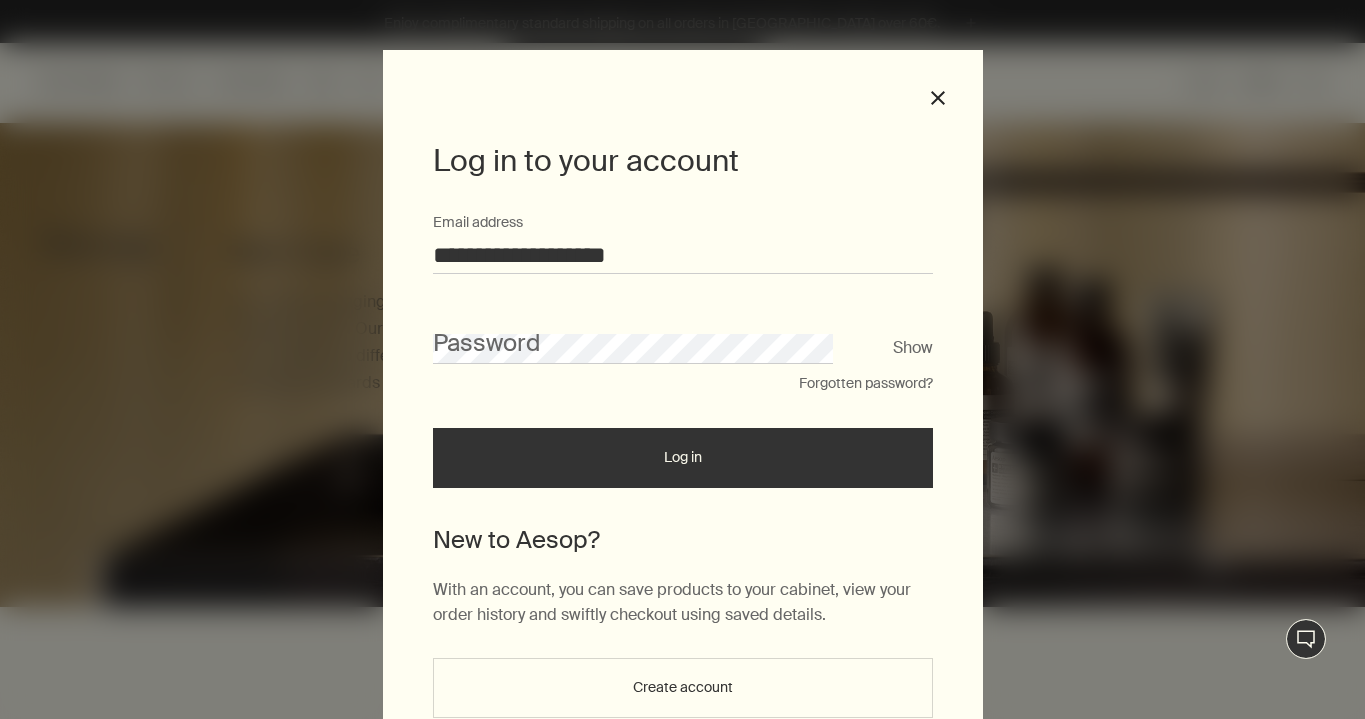 type on "**********" 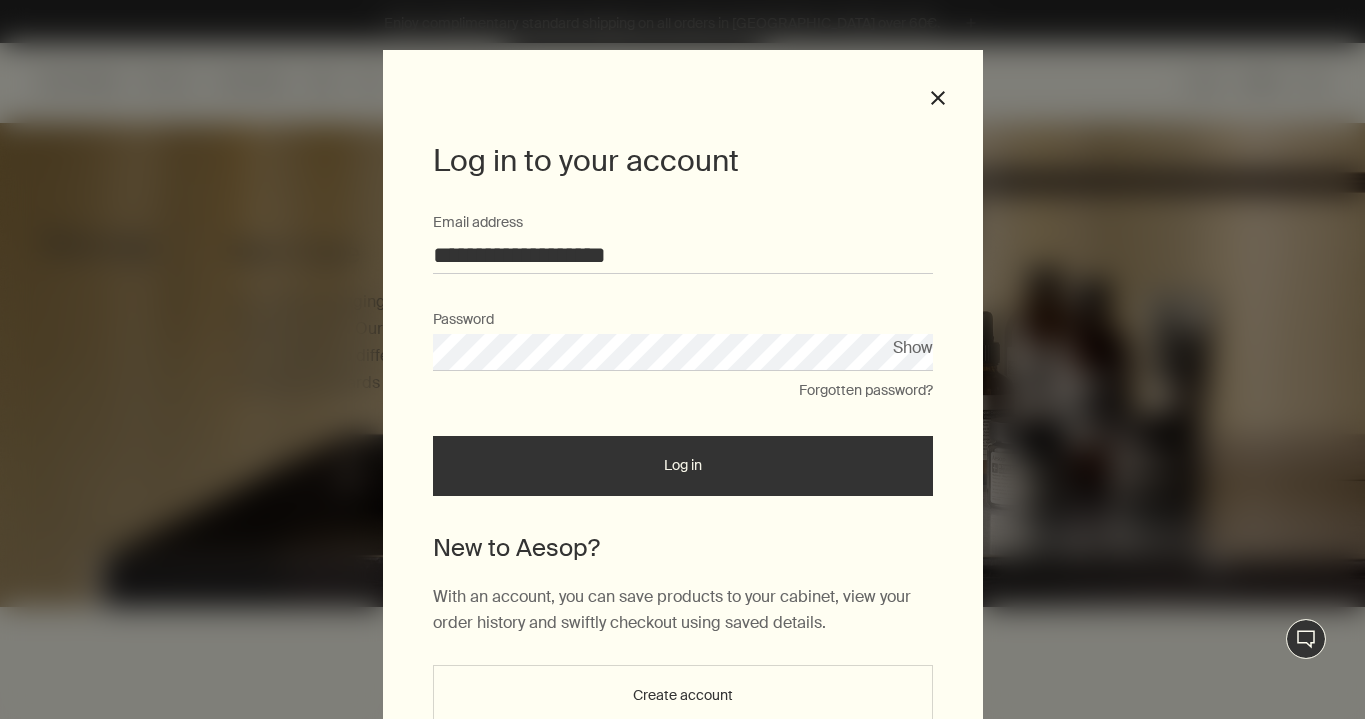 click on "Log in" at bounding box center [683, 466] 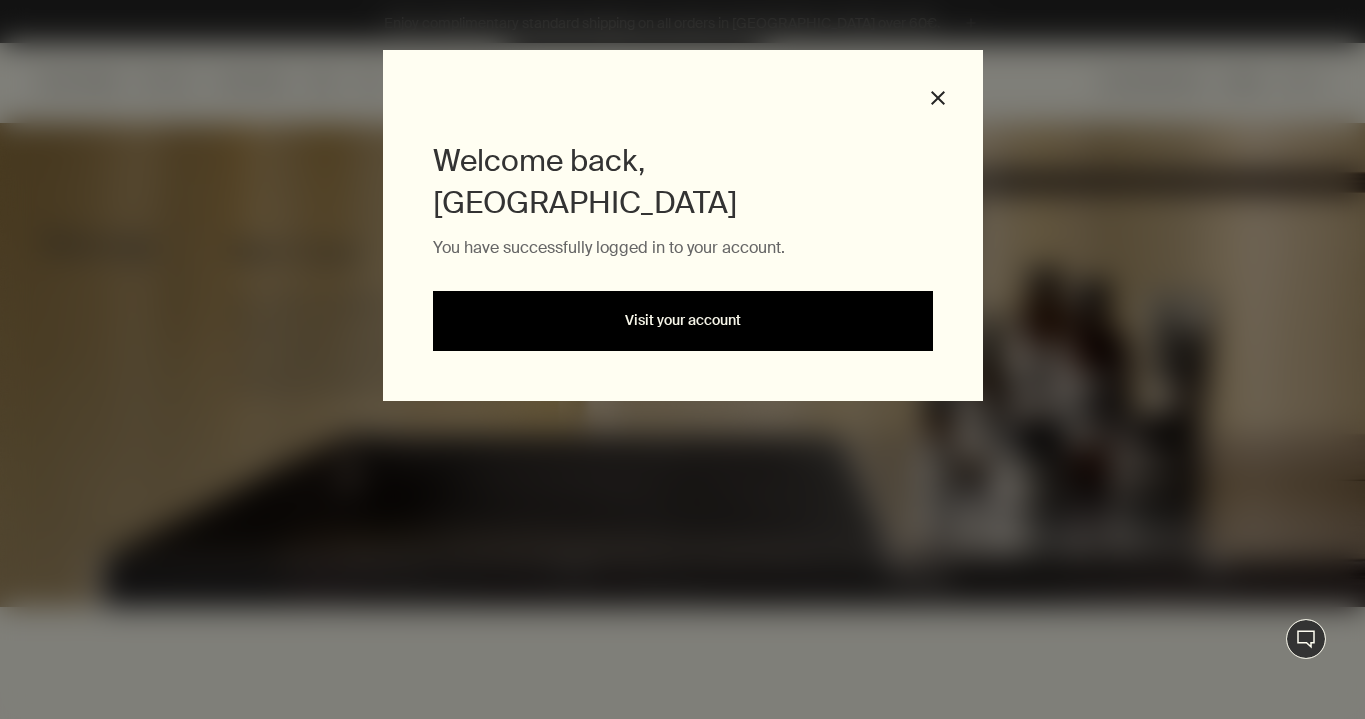 click on "Visit your account" at bounding box center (683, 321) 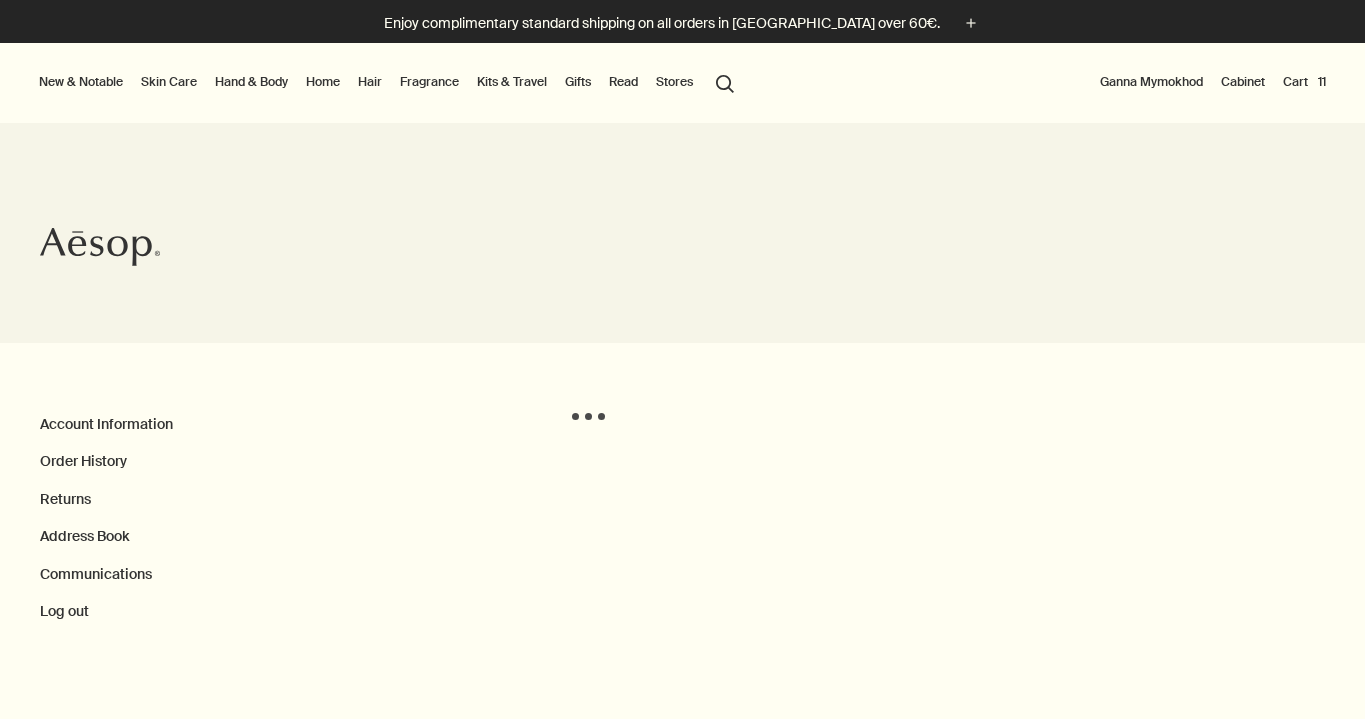 scroll, scrollTop: 0, scrollLeft: 0, axis: both 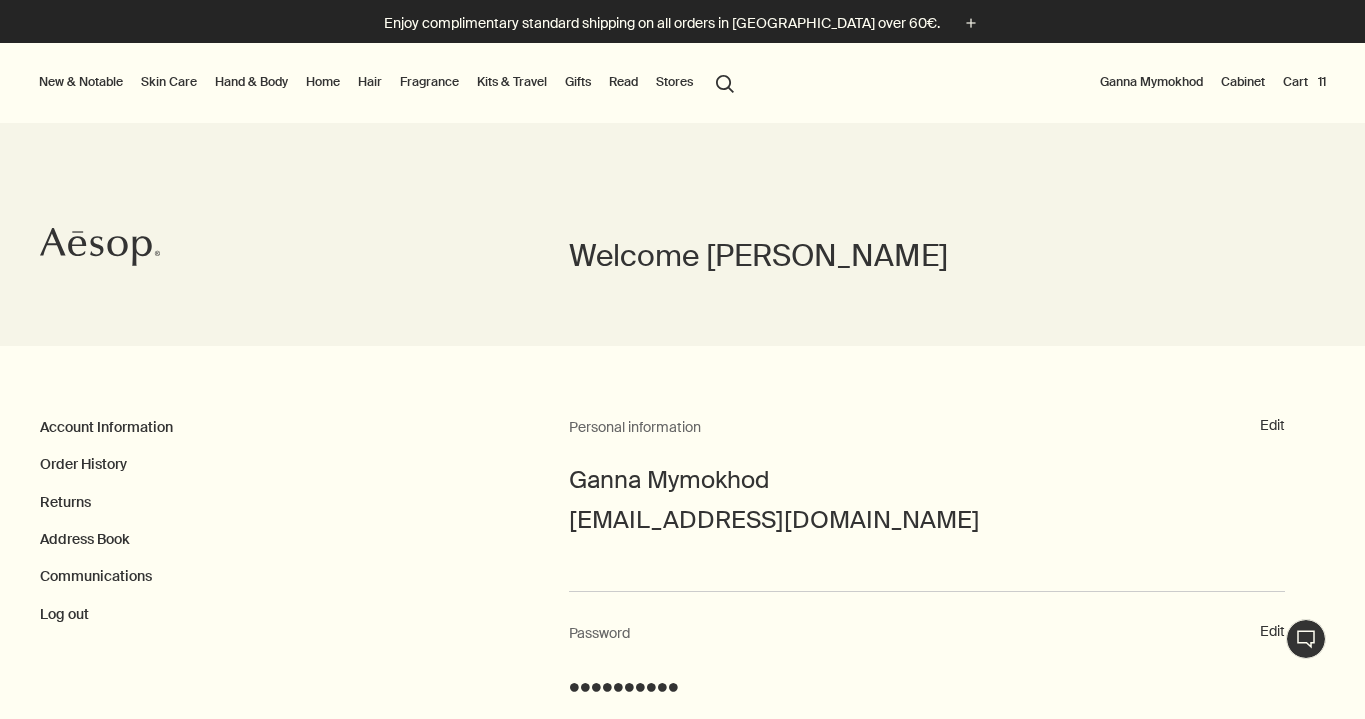click on "Cart 11" at bounding box center [1304, 82] 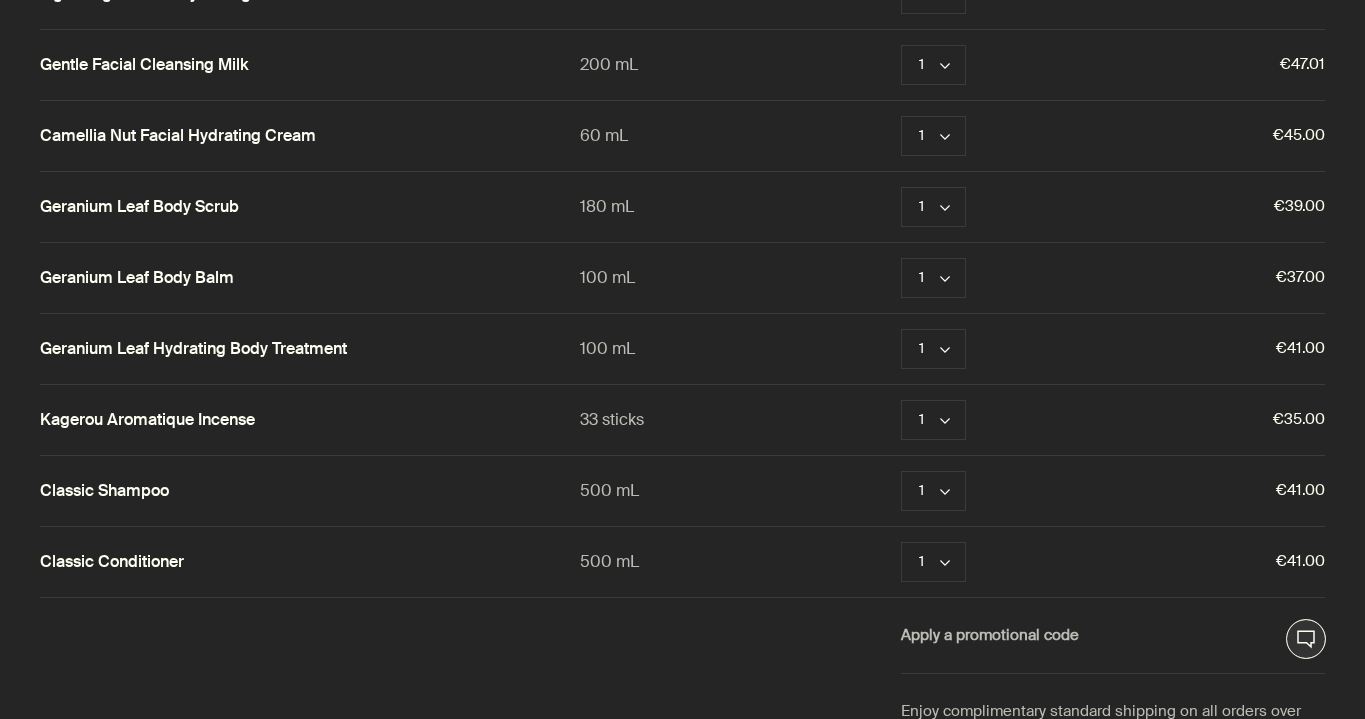 scroll, scrollTop: 0, scrollLeft: 0, axis: both 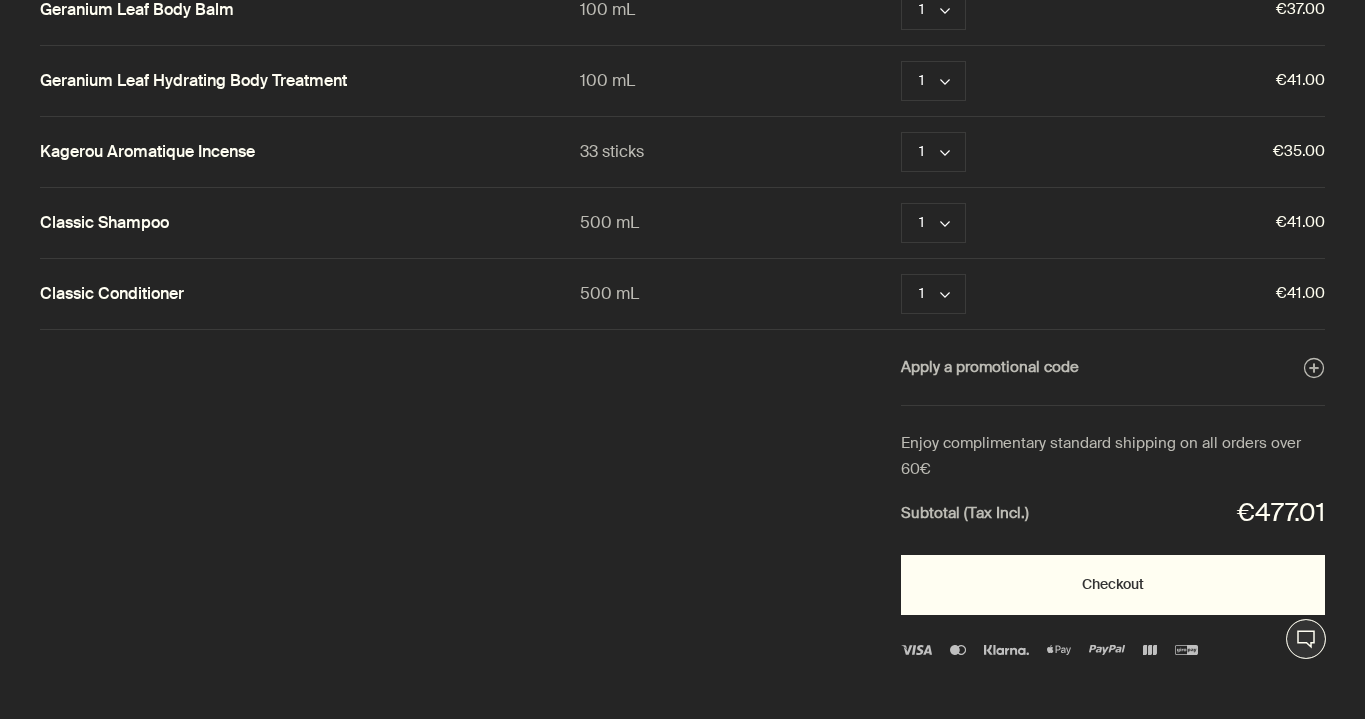click on "Checkout" at bounding box center (1113, 585) 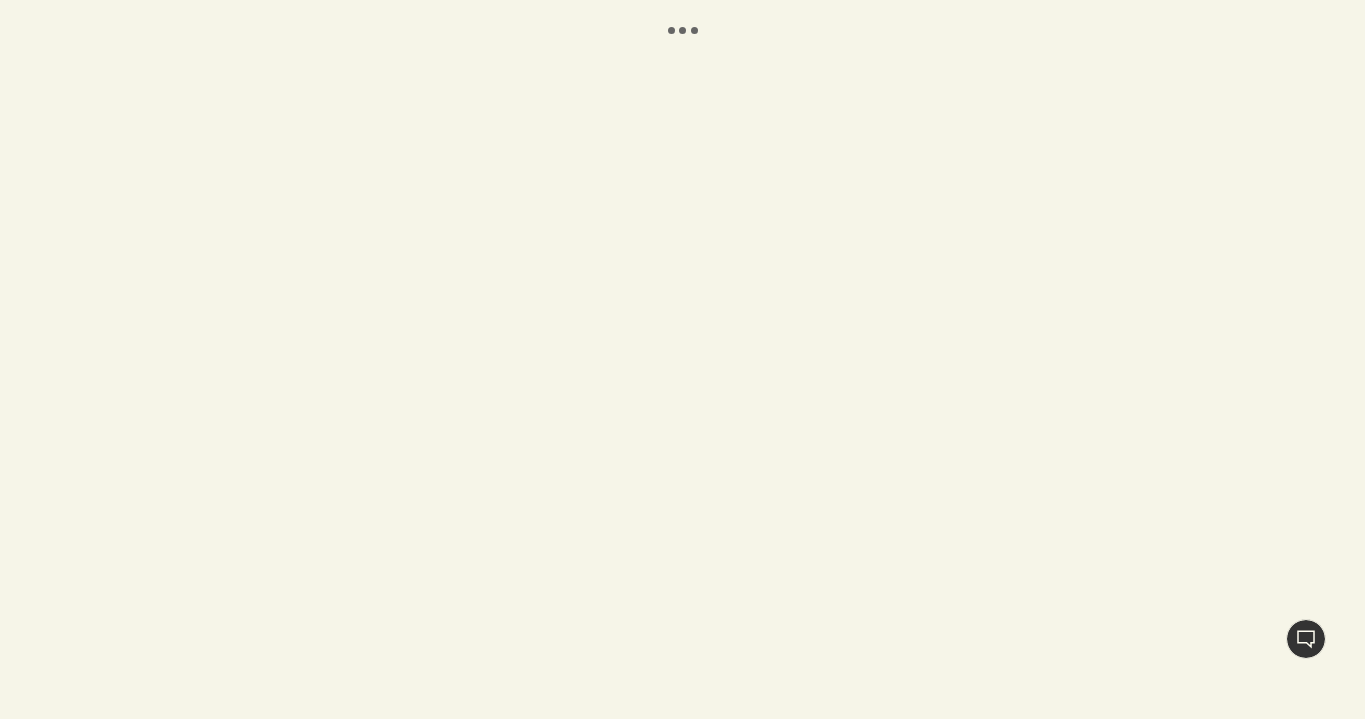 scroll, scrollTop: 0, scrollLeft: 0, axis: both 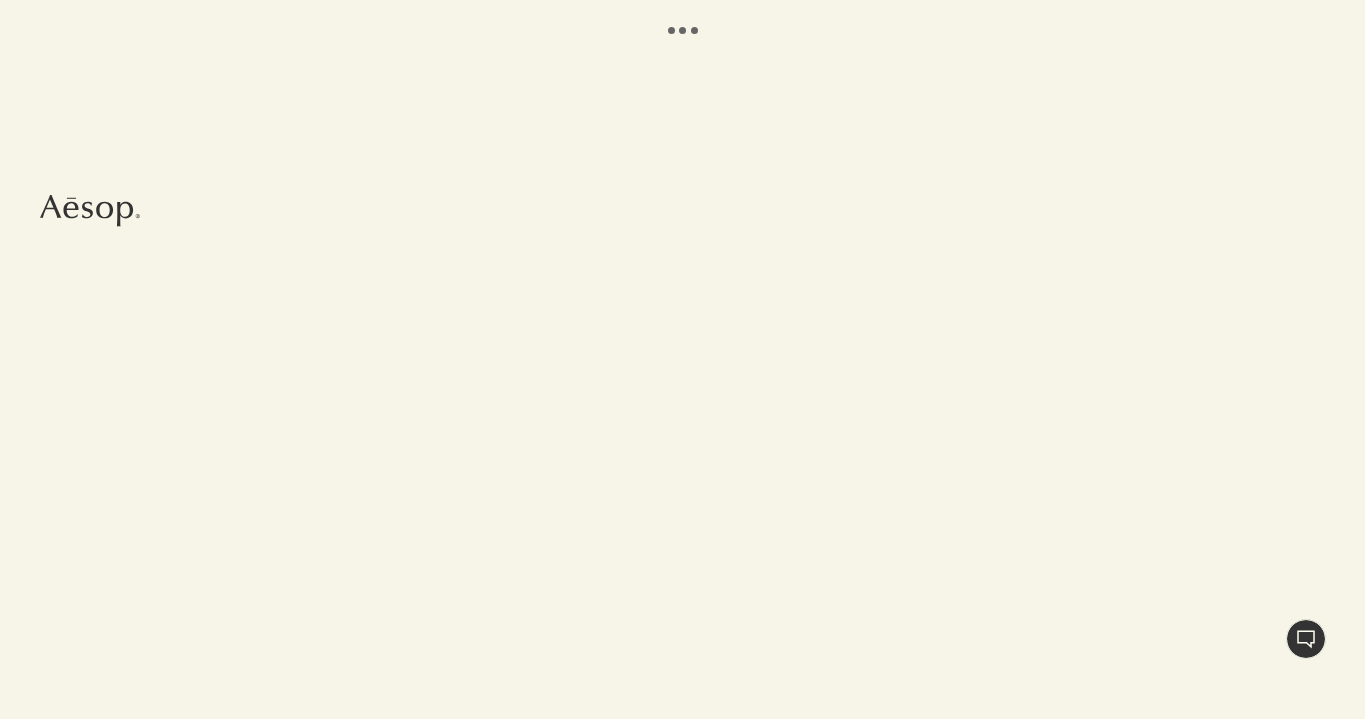 select on "DE" 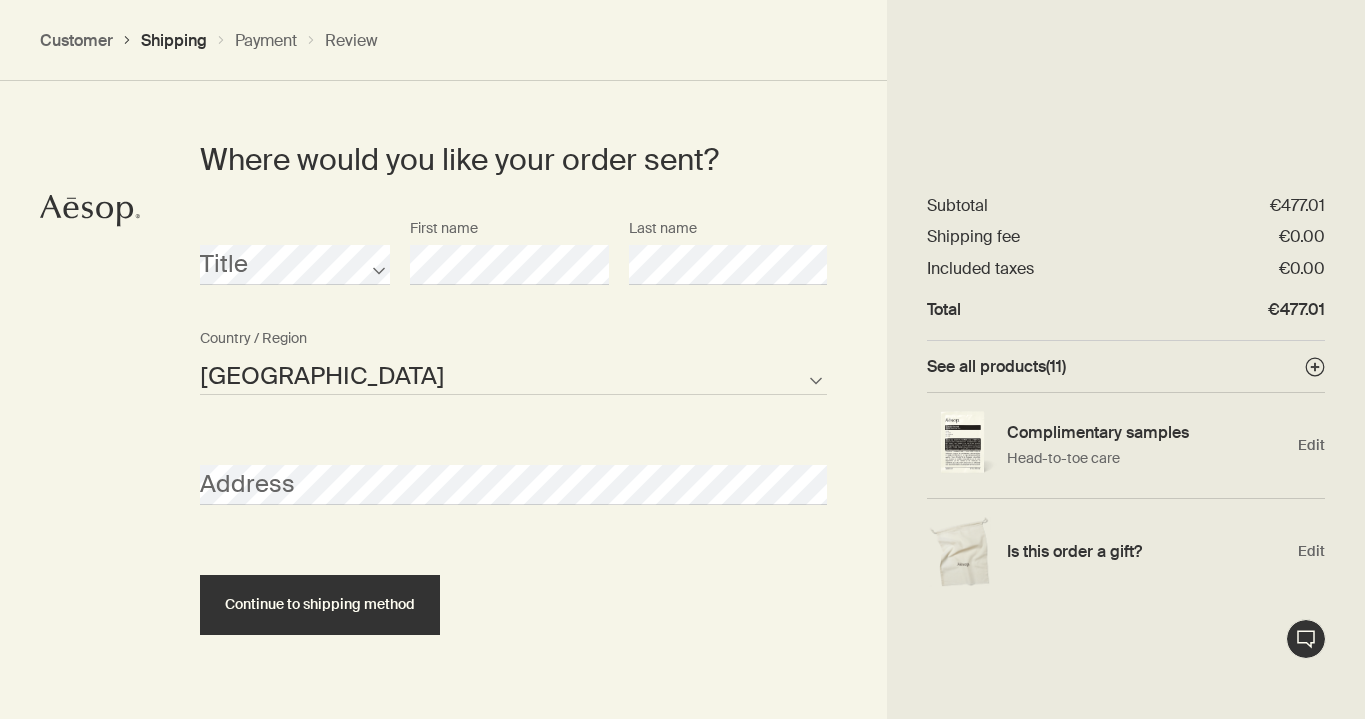 scroll, scrollTop: 505, scrollLeft: 0, axis: vertical 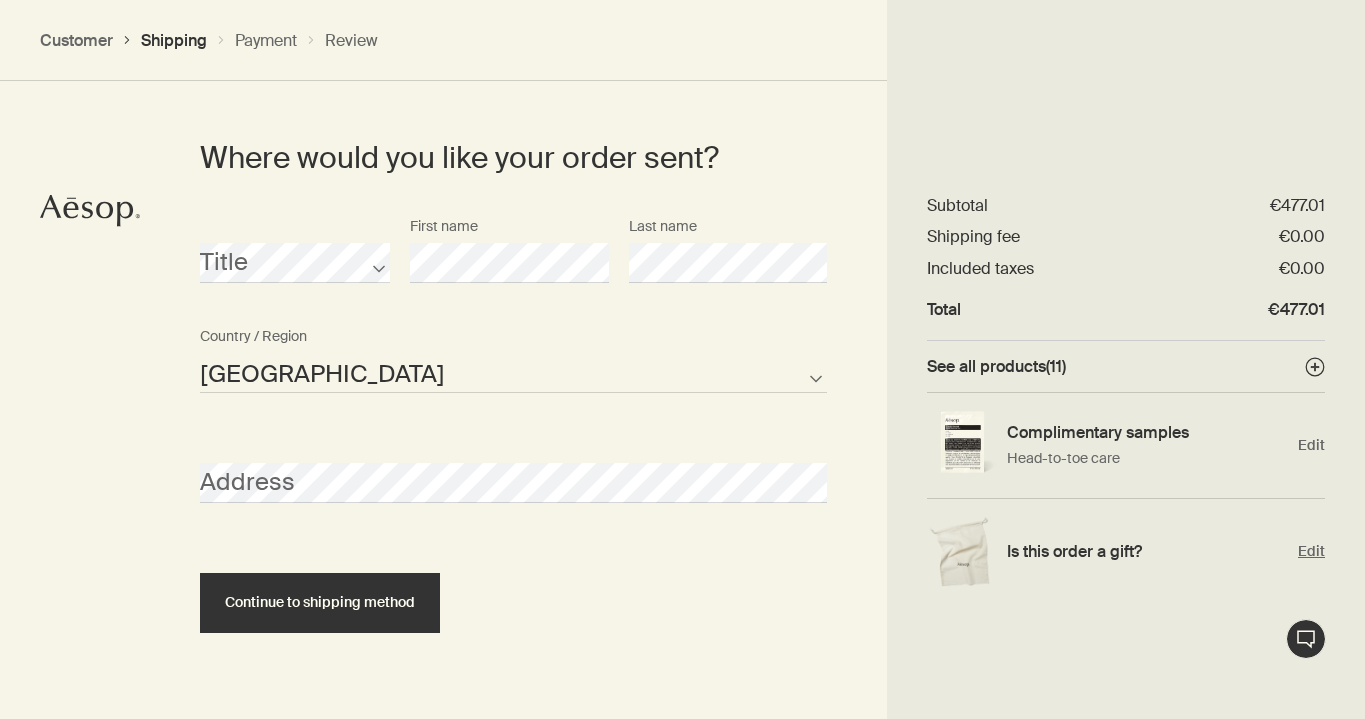 click on "Is this order a gift?" at bounding box center (1147, 551) 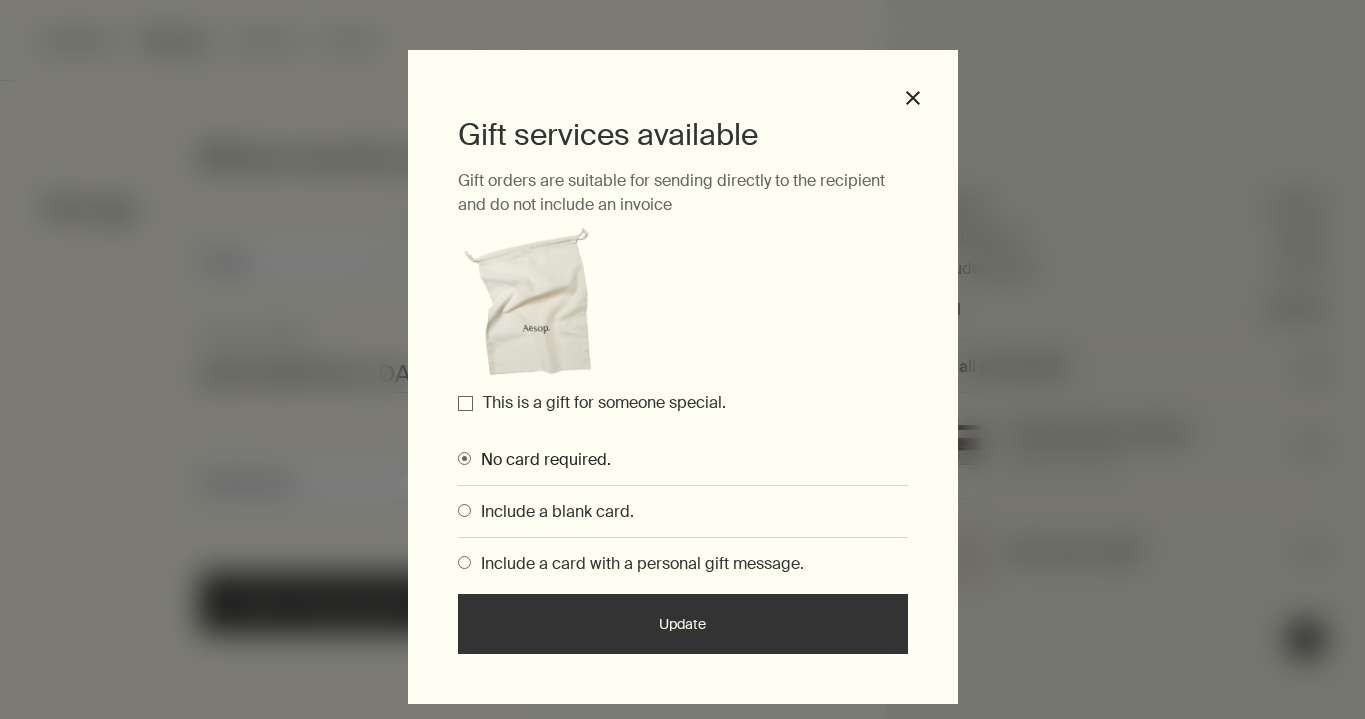 click on "Include a card with a personal gift message." at bounding box center [637, 563] 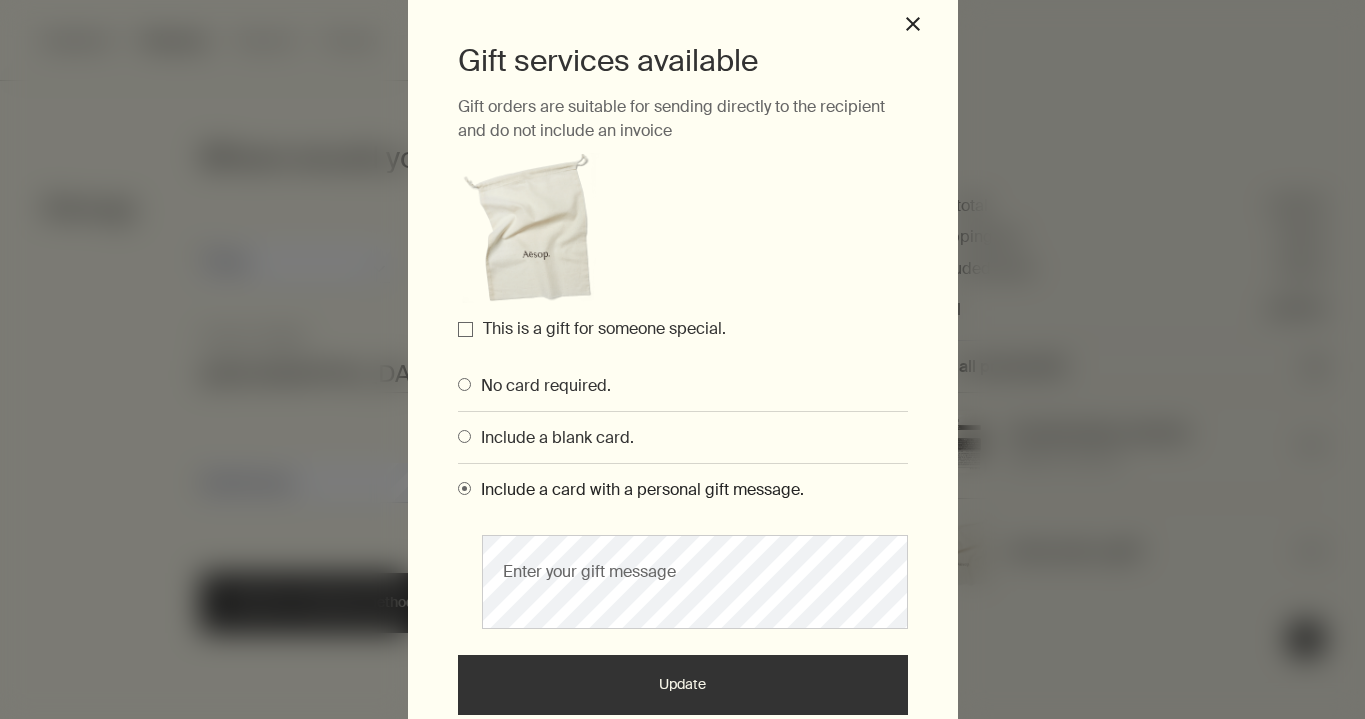 scroll, scrollTop: 169, scrollLeft: 0, axis: vertical 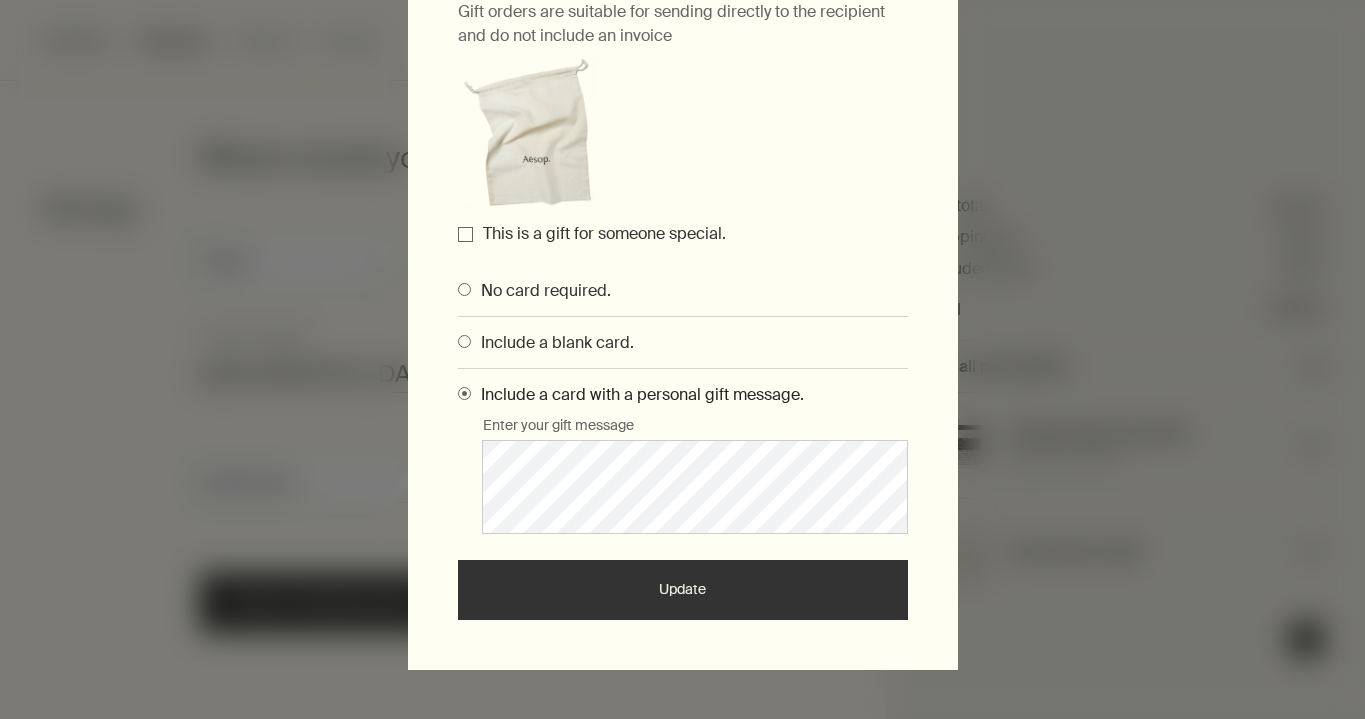 click on "This is a gift for someone special." at bounding box center (465, 234) 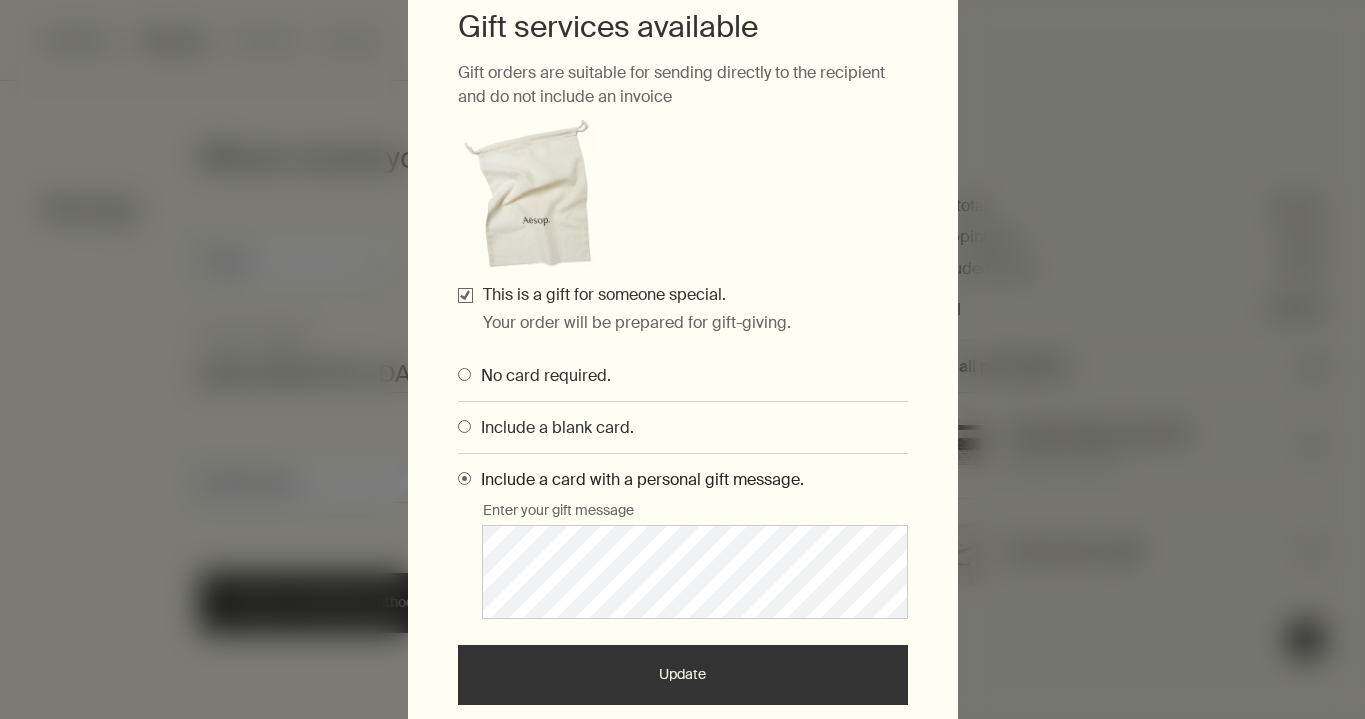 scroll, scrollTop: 193, scrollLeft: 0, axis: vertical 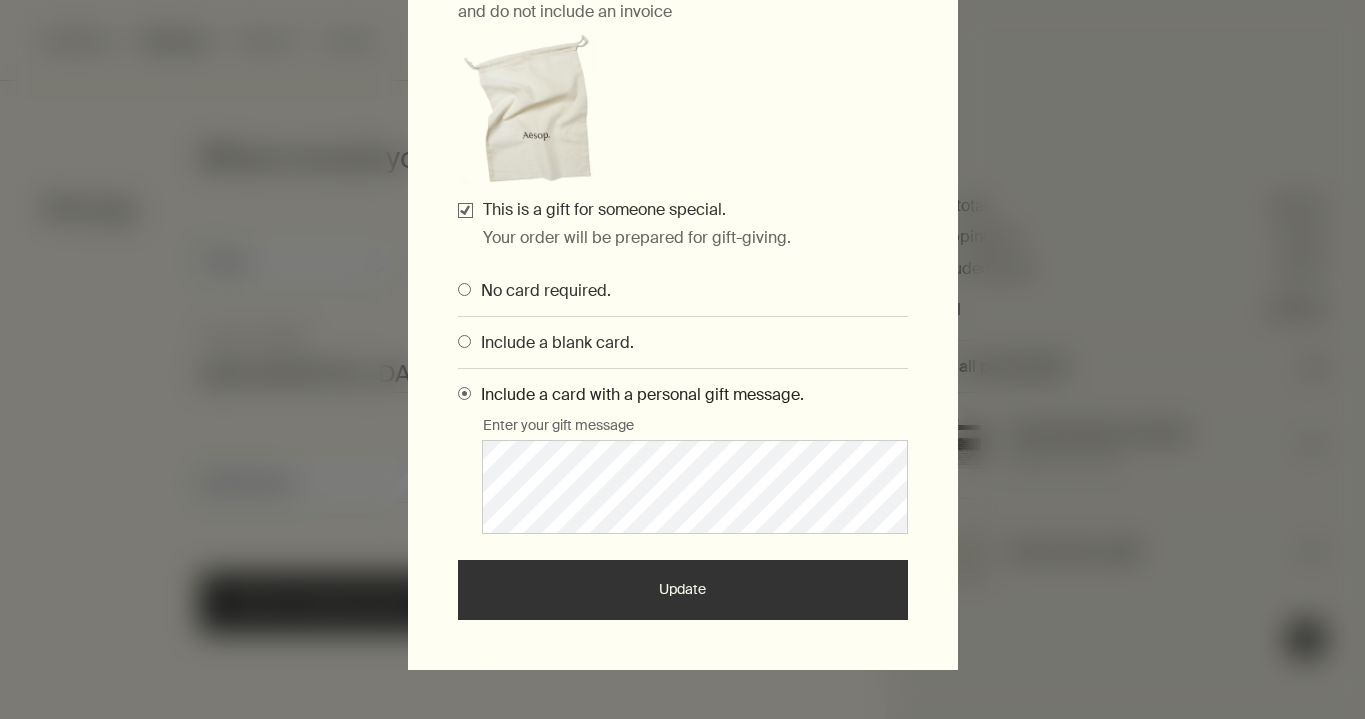 click on "Update" at bounding box center (683, 590) 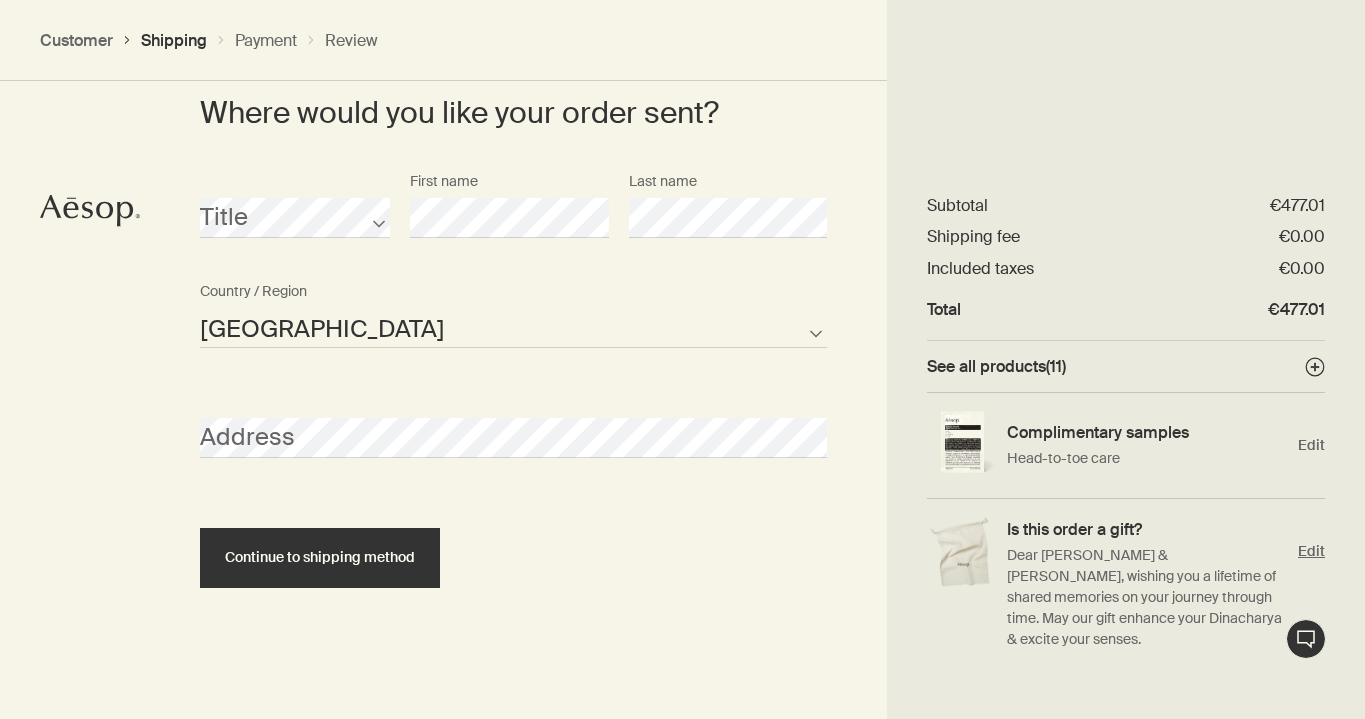 scroll, scrollTop: 552, scrollLeft: 0, axis: vertical 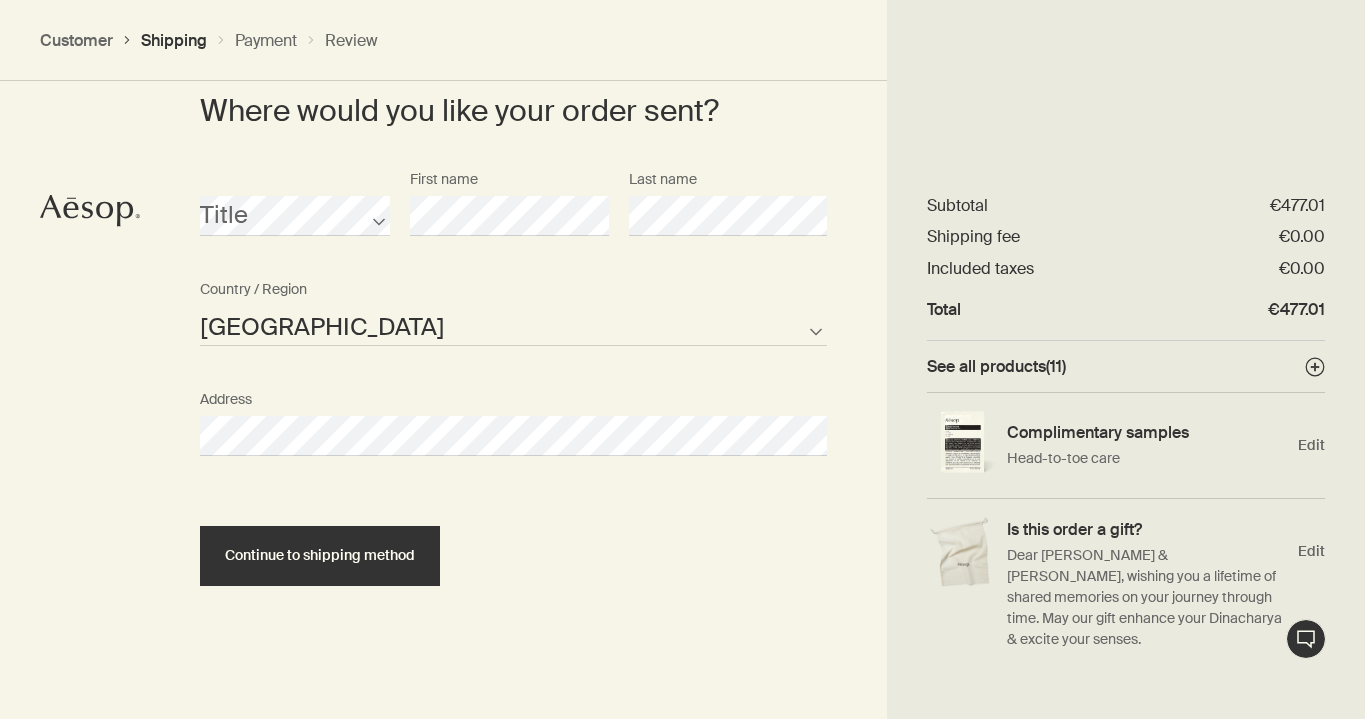 select on "DE" 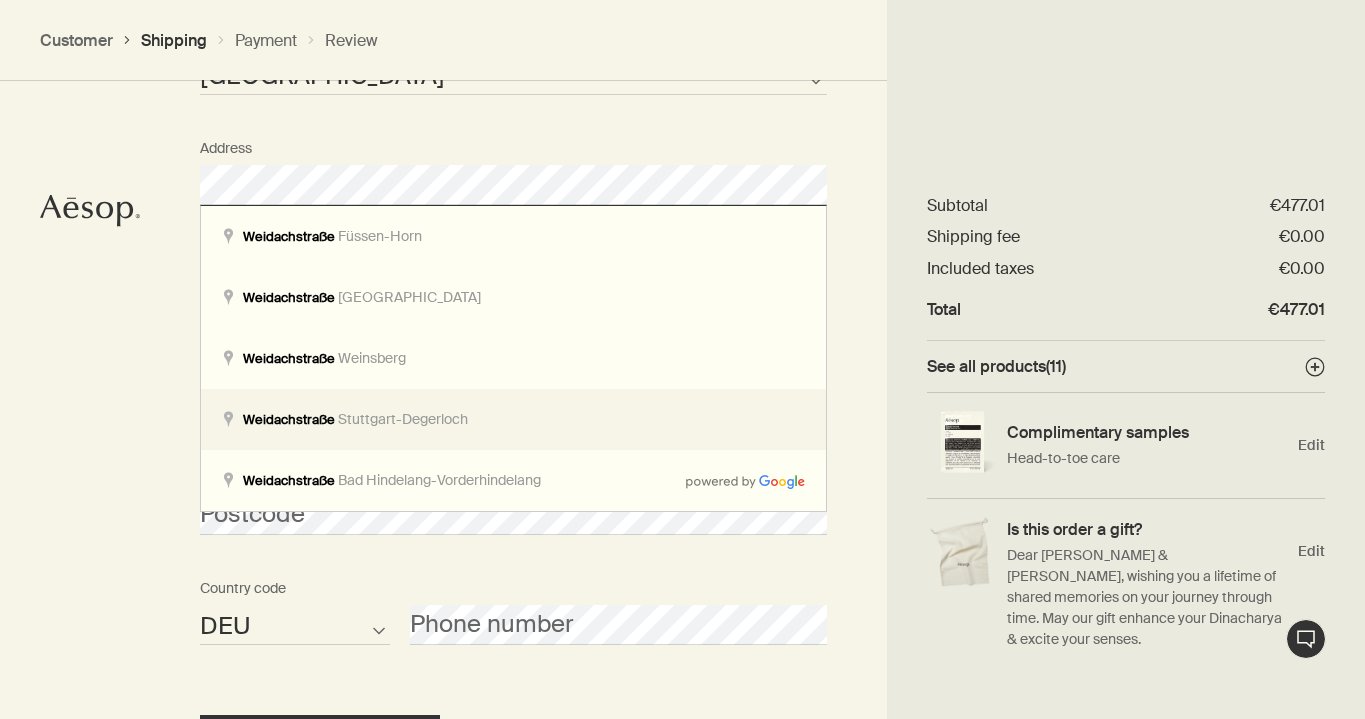 scroll, scrollTop: 818, scrollLeft: 0, axis: vertical 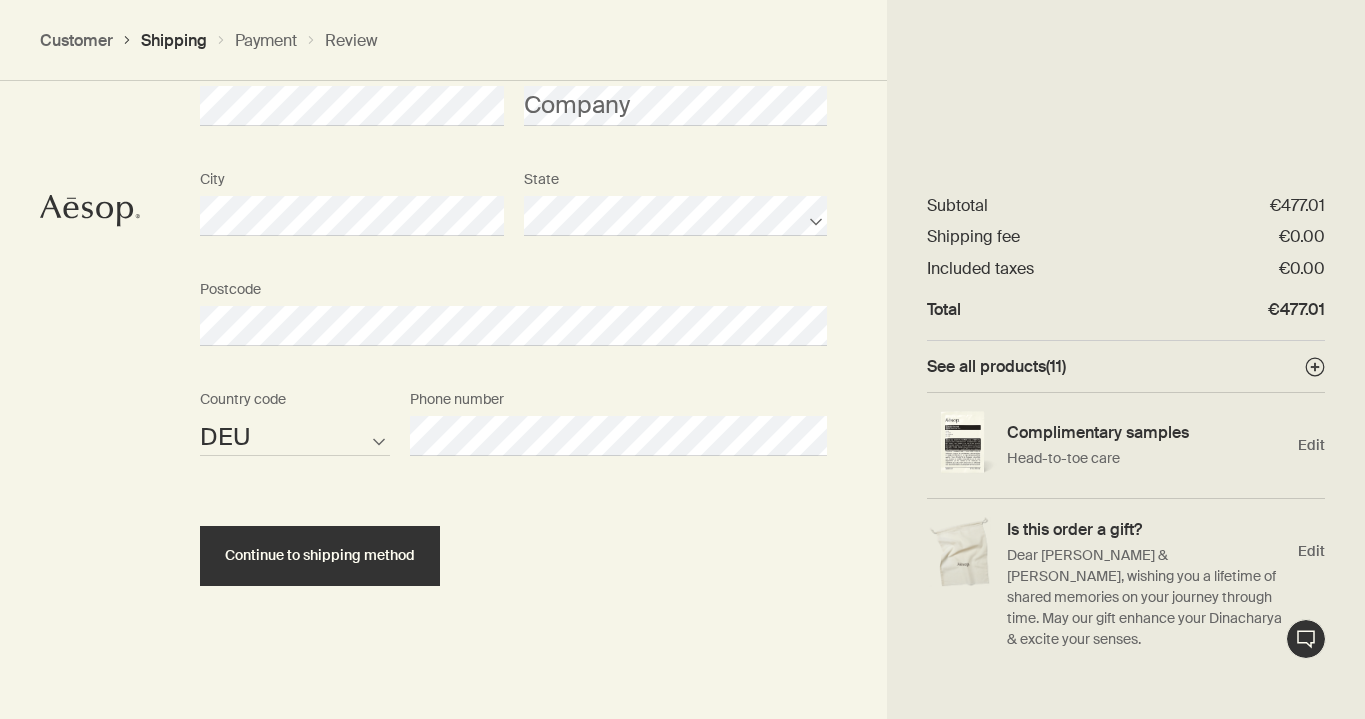 click on "Continue to shipping method" at bounding box center [513, 538] 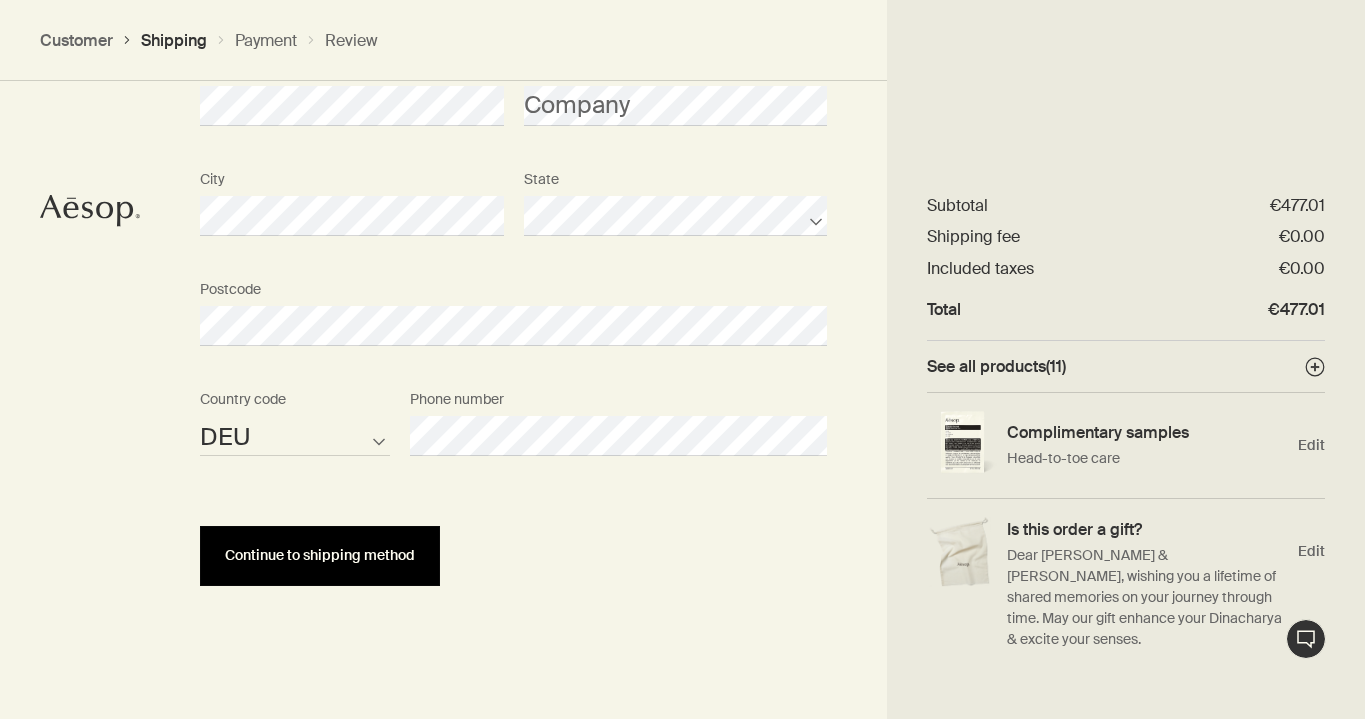 click on "Continue to shipping method" at bounding box center [320, 555] 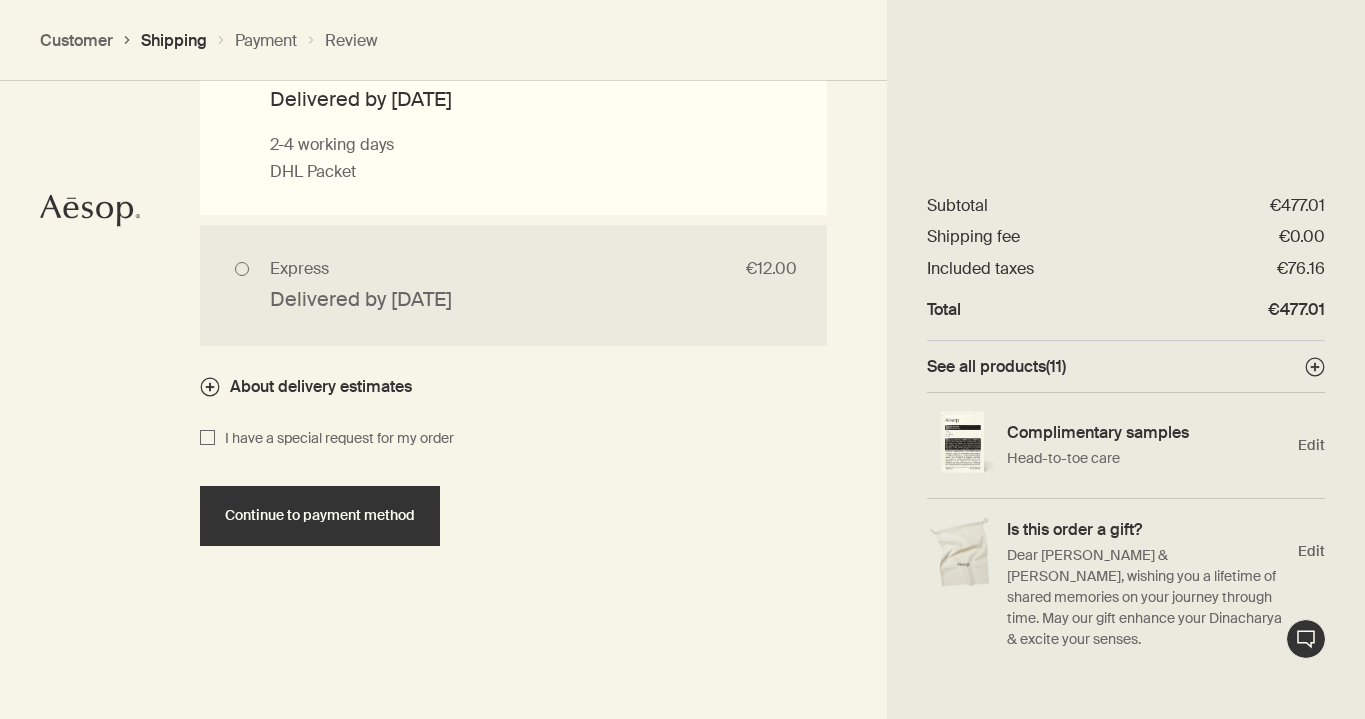scroll, scrollTop: 1597, scrollLeft: 0, axis: vertical 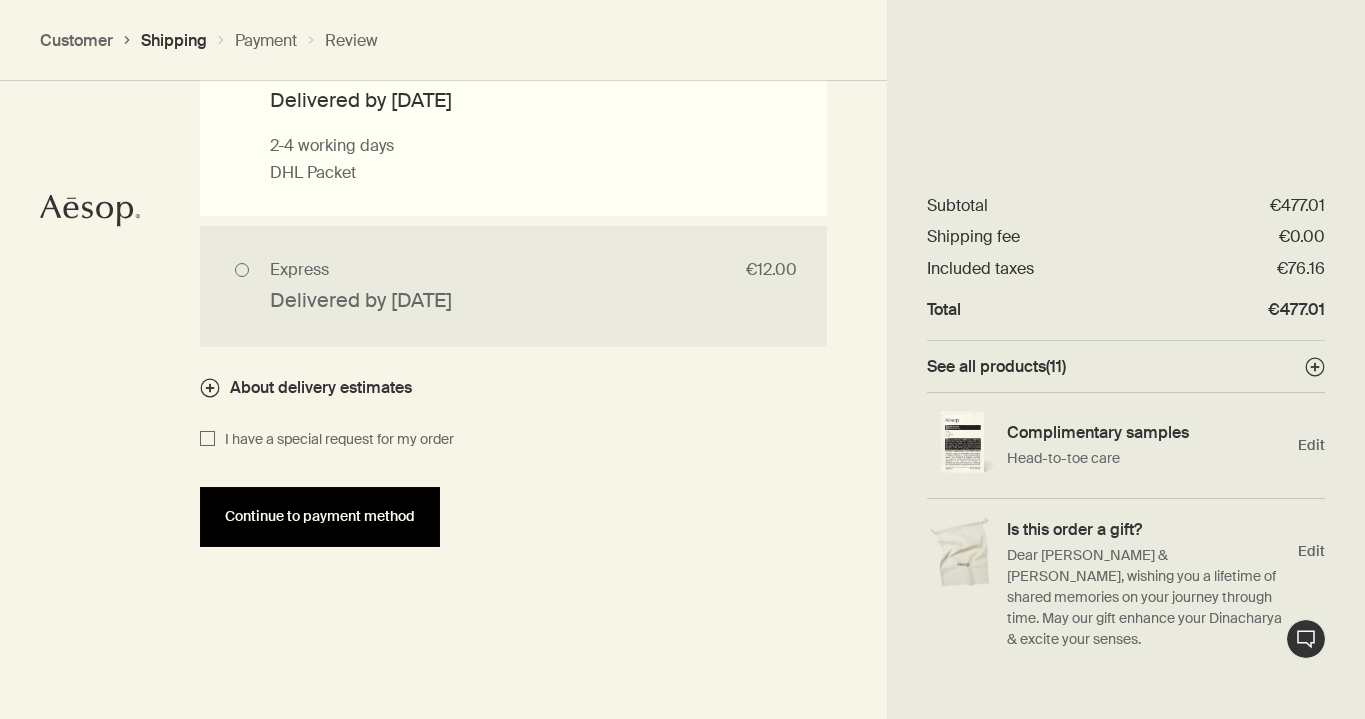 click on "Continue to payment method" at bounding box center [320, 516] 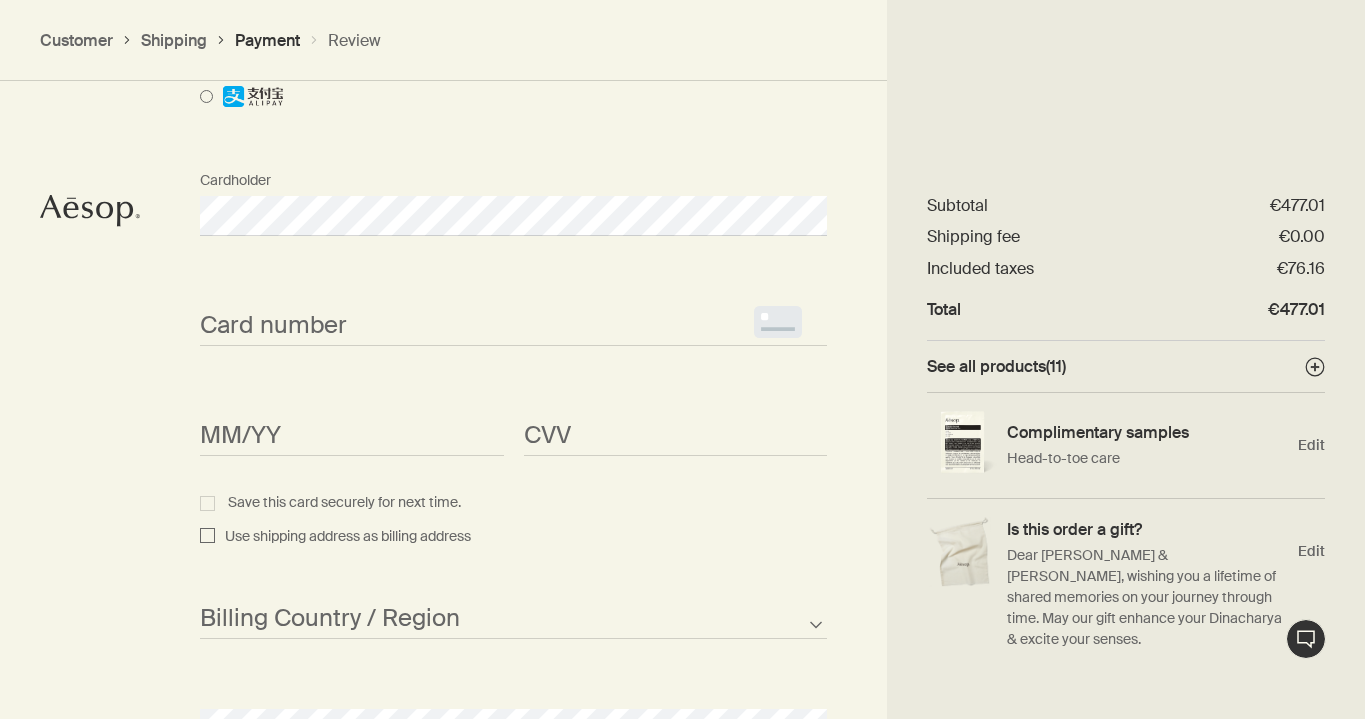scroll, scrollTop: 1554, scrollLeft: 0, axis: vertical 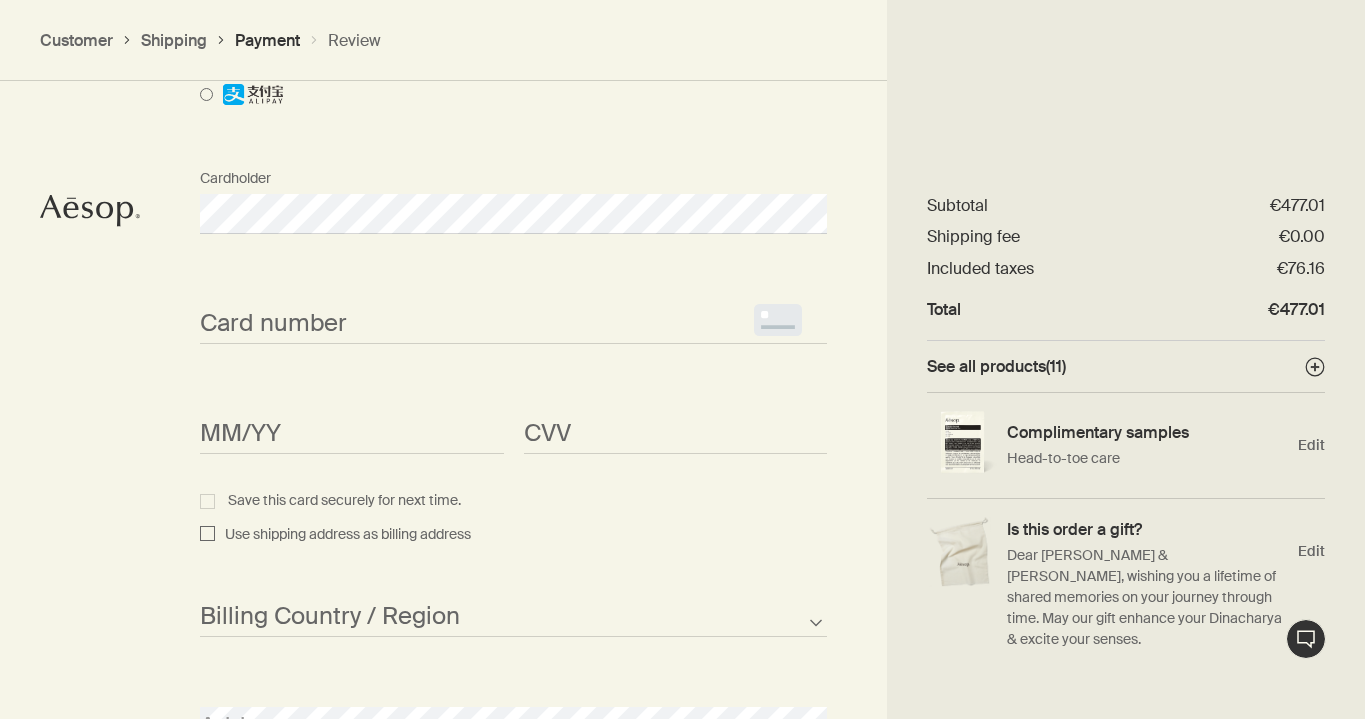 click on "<p>Your browser does not support iframes.</p>" at bounding box center [513, 324] 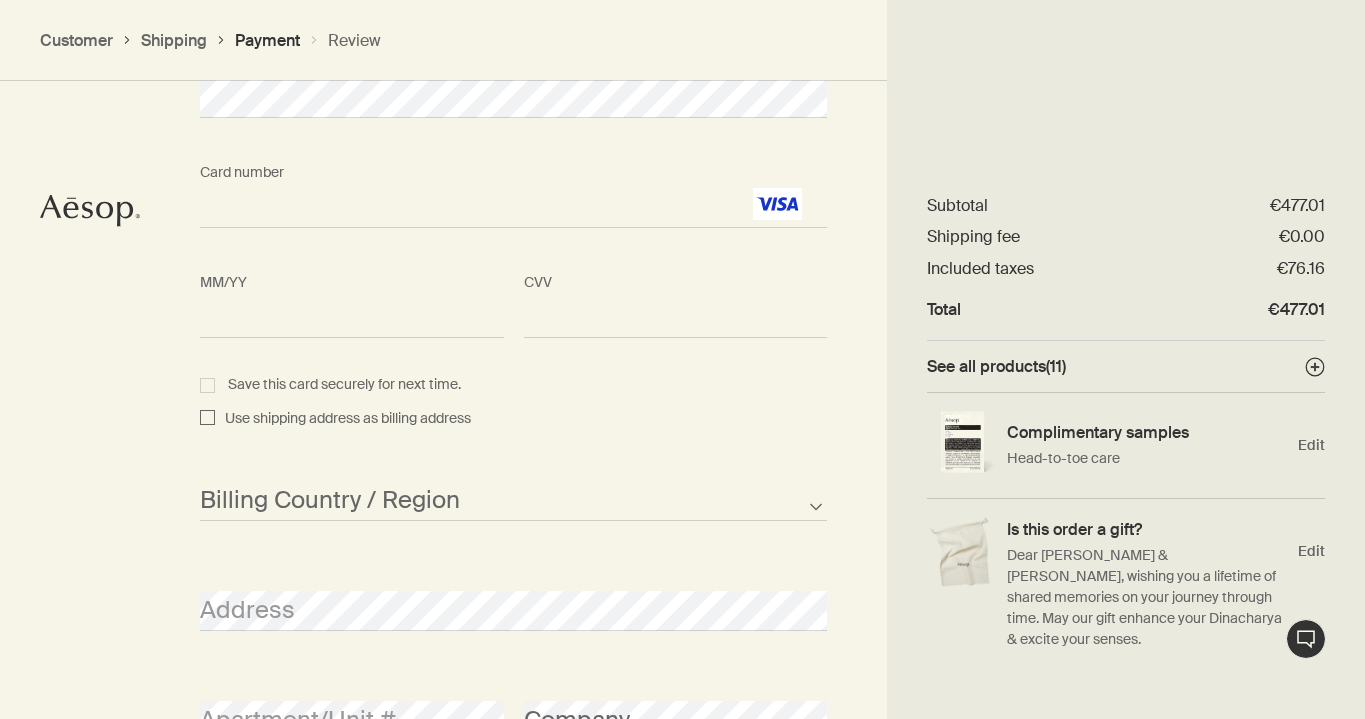 scroll, scrollTop: 1671, scrollLeft: 0, axis: vertical 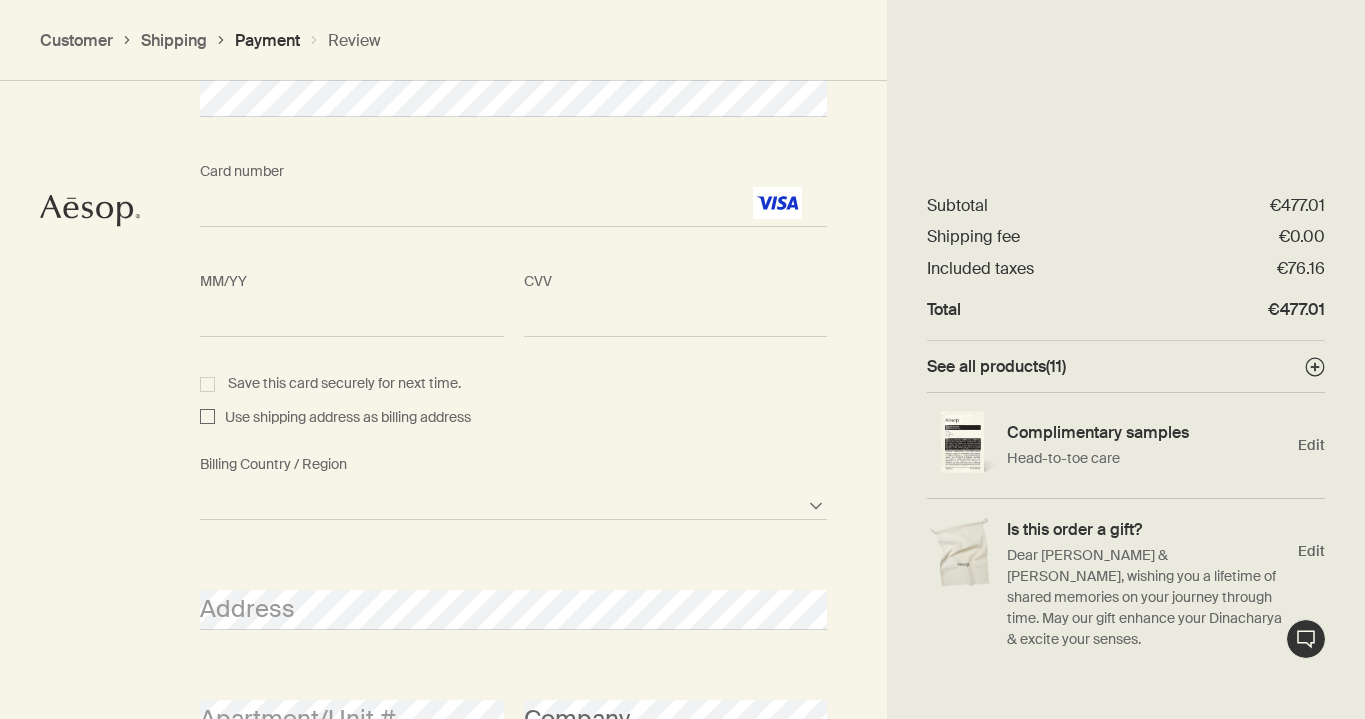 click on "Afghanistan Albania Algeria American Samoa Andorra Angola Anguilla Antarctica Antigua and Barbuda Argentina Armenia Aruba Australia Austria Azerbaijan Bahamas Bahrain Bangladesh Barbados Belarus Belgium Belize Benin Bermuda Bhutan Bolivia Bosnia and Herzegovina Botswana Brazil British Indian Ocean Territory British Virgin Islands Brunei Bulgaria Burkina Faso Burundi Cambodia Cameroon Canada Cape Verde Cayman Islands Central African Republic Chad Chile Chinese Mainland Christmas Island Cocos Islands Colombia Comoros Cook Islands Costa Rica Croatia Cuba Curacao Cyprus Czech Republic Democratic Republic of the Congo Denmark Djibouti Dominica Dominican Republic East Timor Ecuador Egypt El Salvador Equatorial Guinea Eritrea Estonia Ethiopia Falkland Islands Faroe Islands Fiji Finland France French Polynesia Gabon Gambia Georgia Germany Ghana Gibraltar Greece Greenland Grenada Guam Guatemala Guernsey Guinea Guinea-Bissau Guyana Haiti Honduras Hong Kong, SAR Hungary Iceland India Indonesia Iran Iraq Ireland Israel" at bounding box center [513, 500] 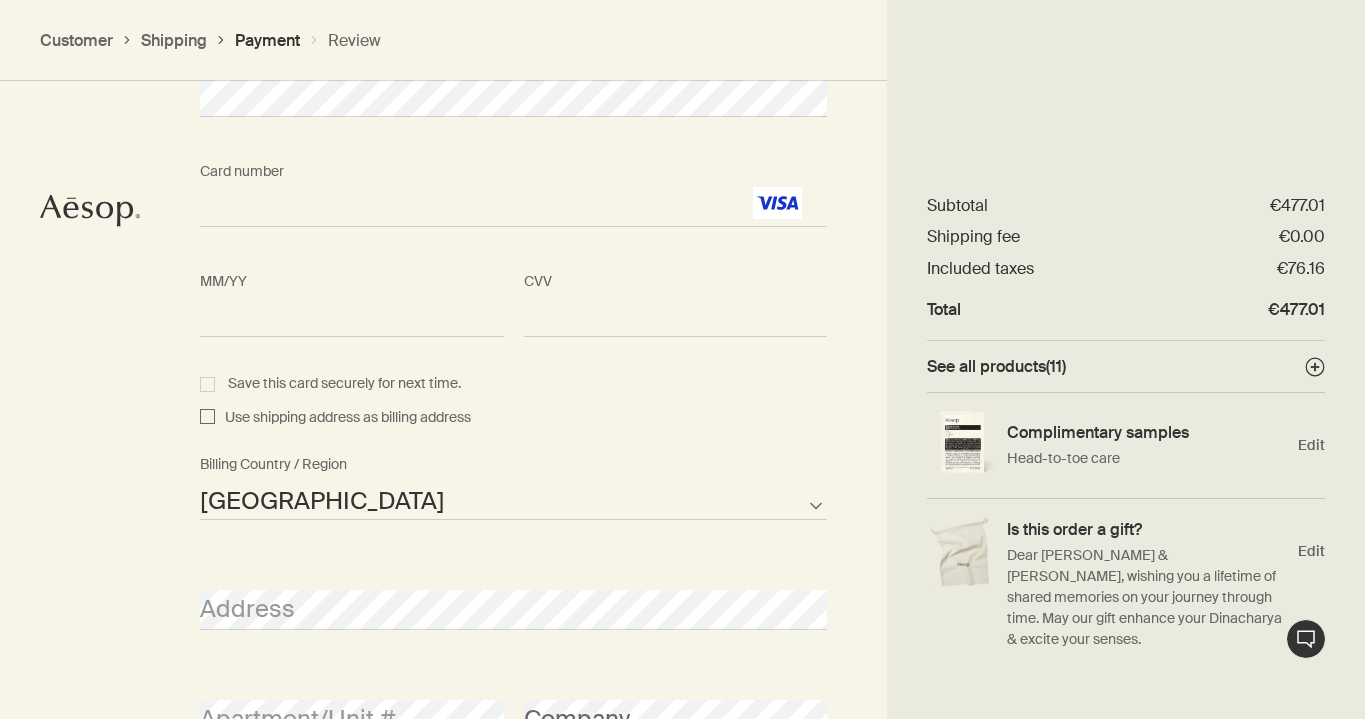 select on "US" 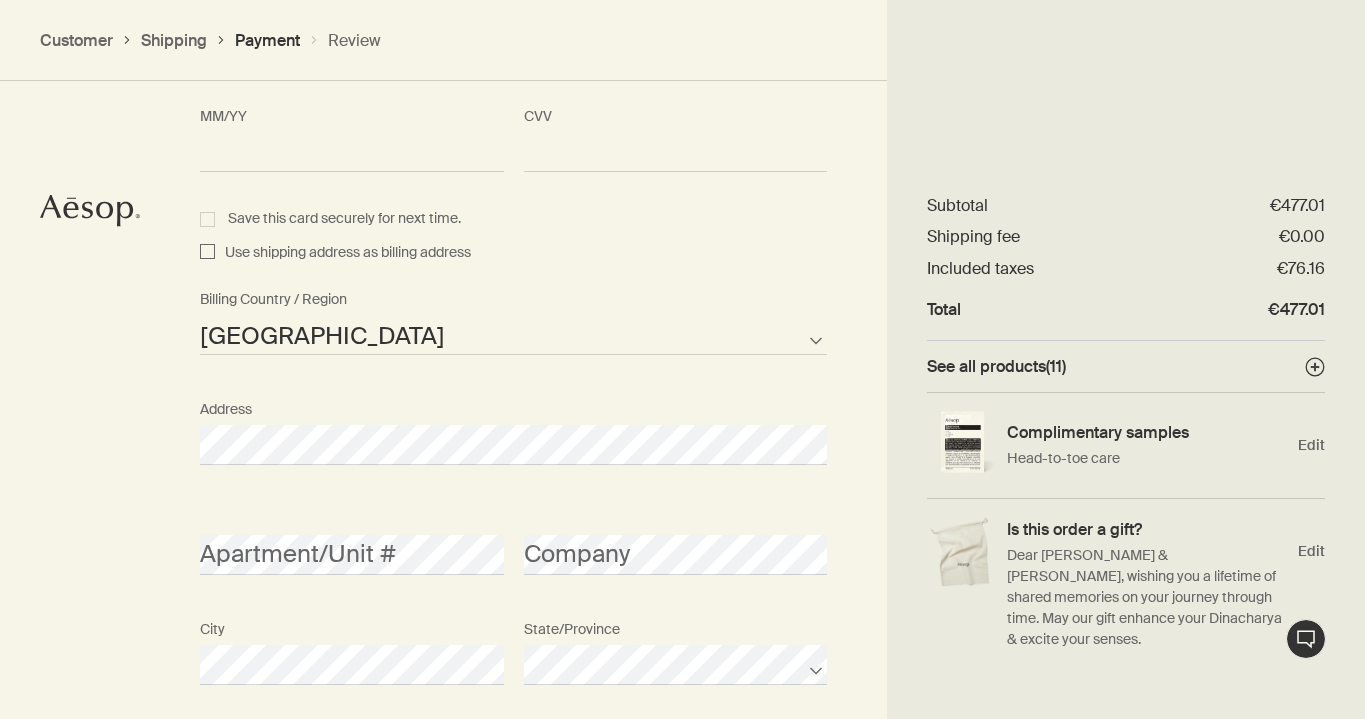 scroll, scrollTop: 1854, scrollLeft: 0, axis: vertical 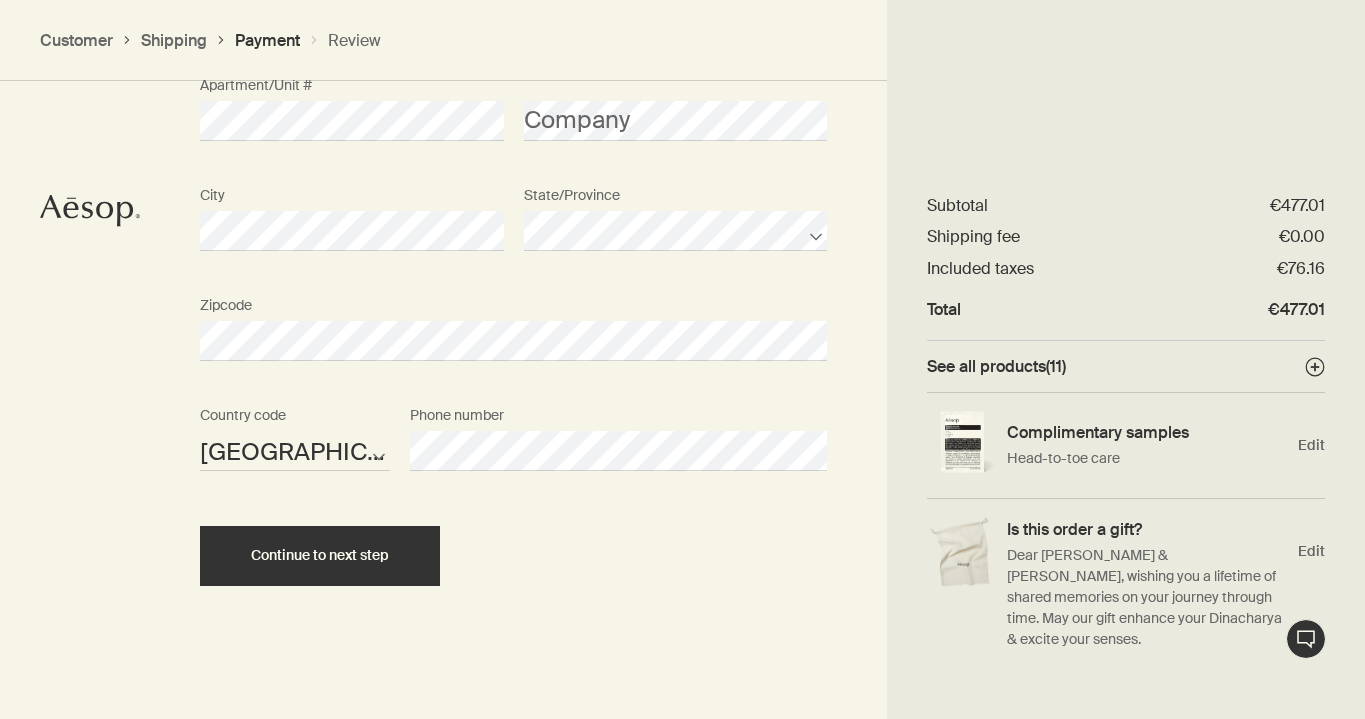 click on "Continue to next step" at bounding box center (513, 556) 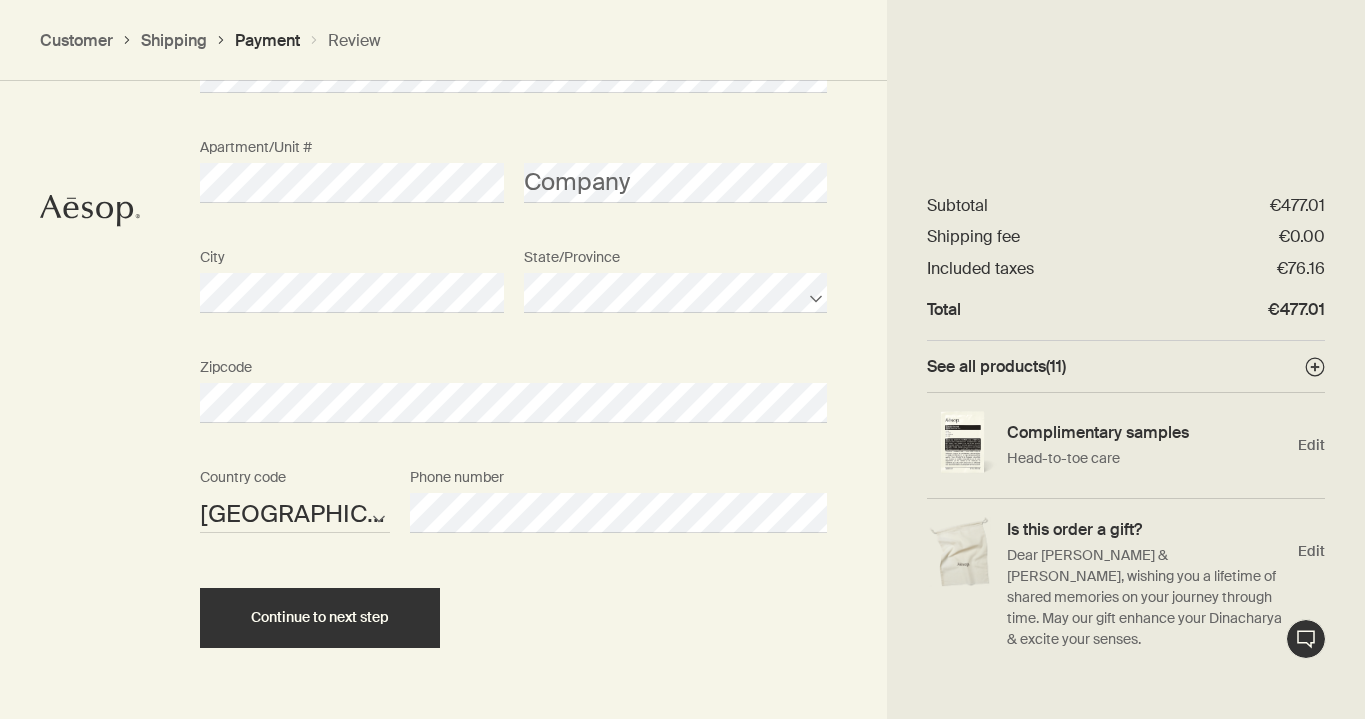 scroll, scrollTop: 2270, scrollLeft: 0, axis: vertical 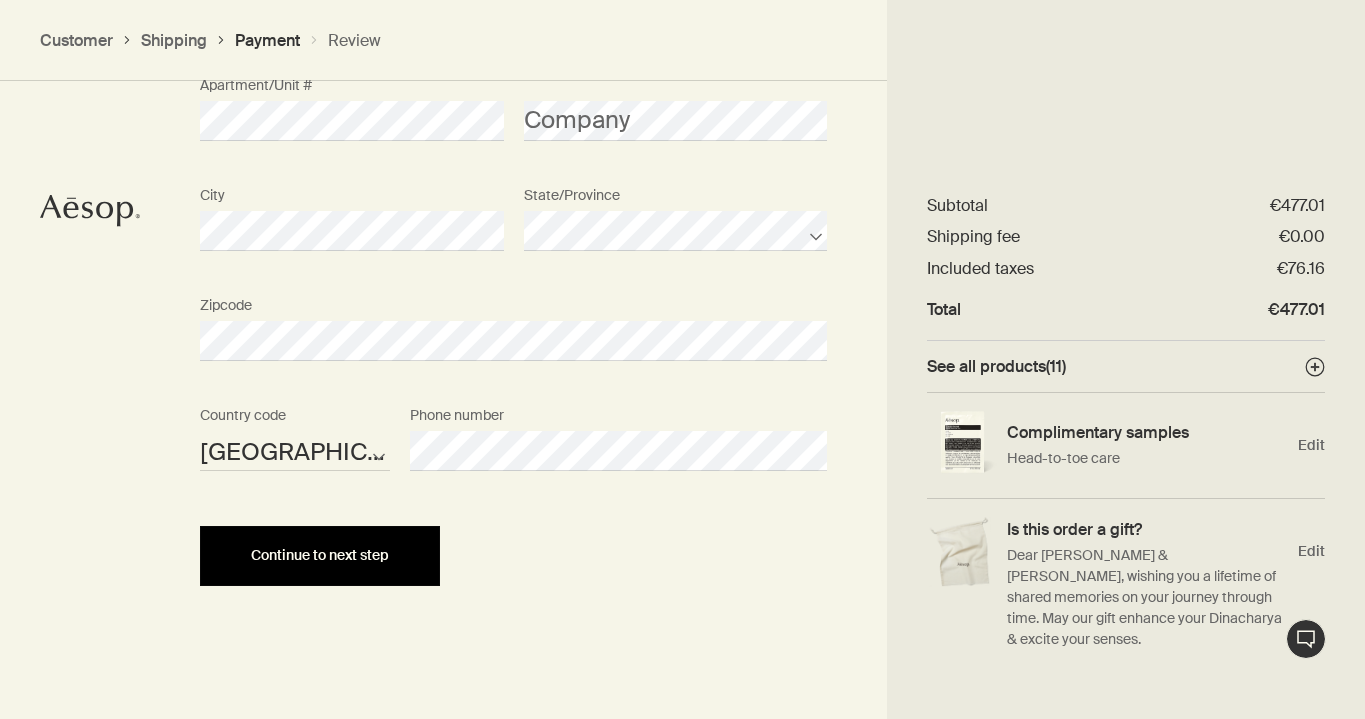 click on "Continue to next step" at bounding box center [320, 556] 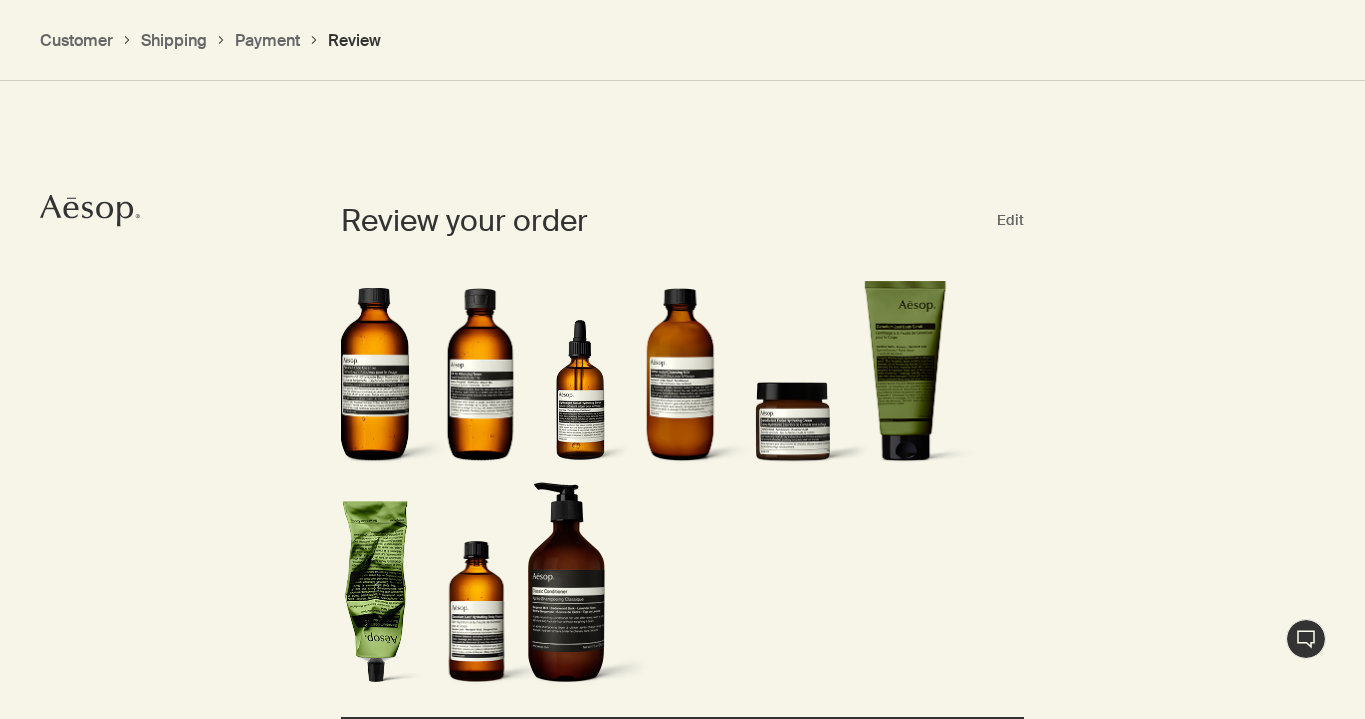 scroll, scrollTop: 1474, scrollLeft: 0, axis: vertical 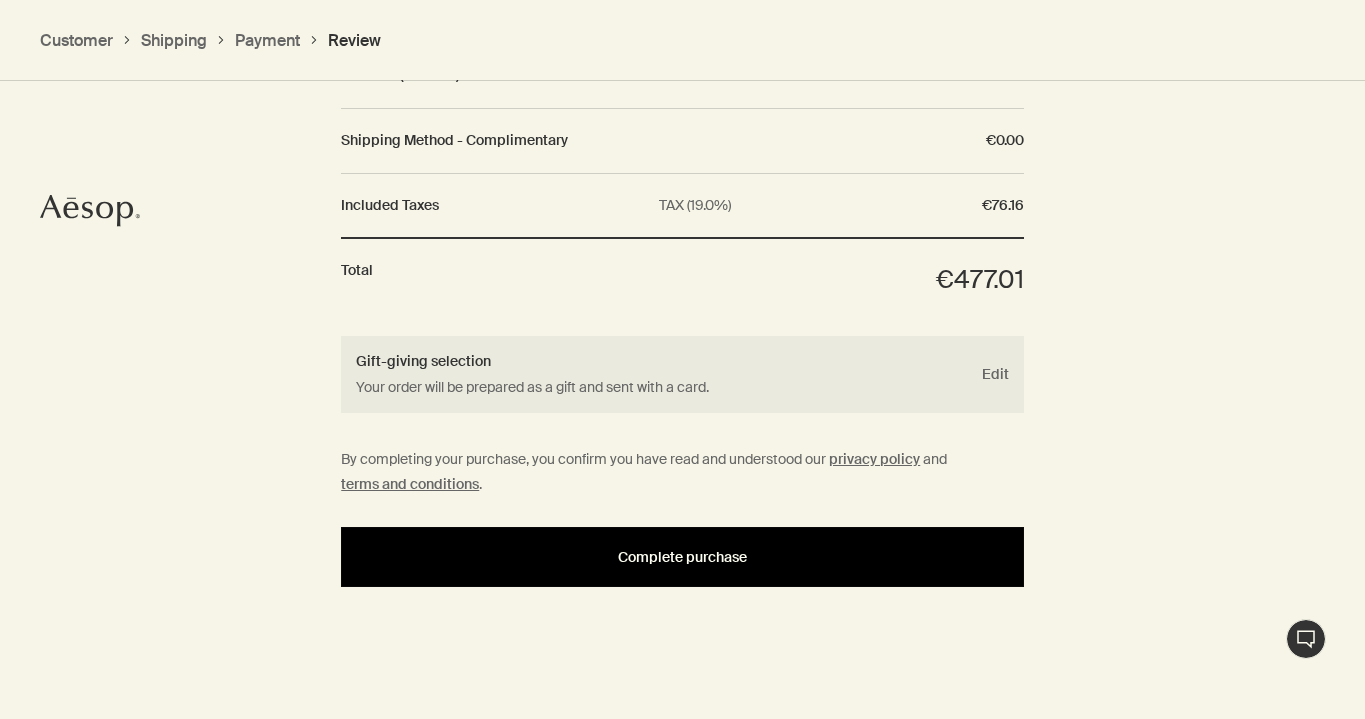 click on "Complete purchase" at bounding box center (682, 557) 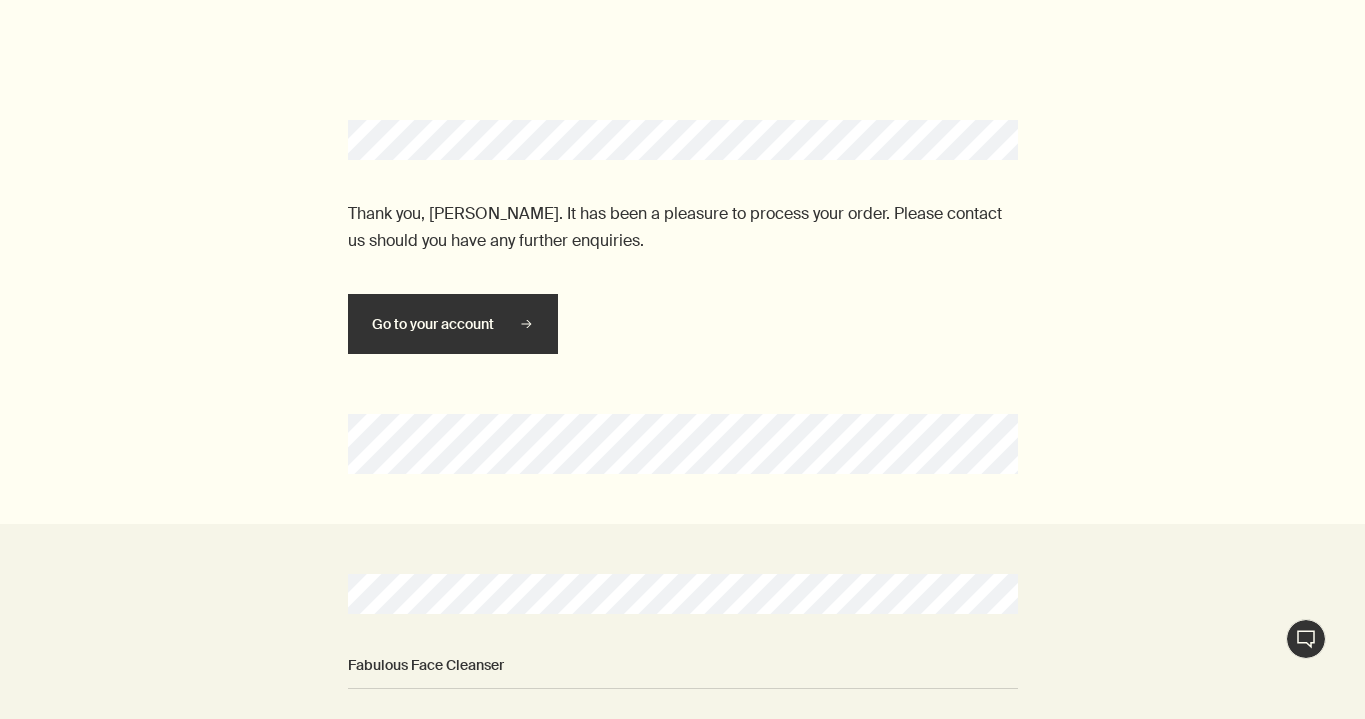 scroll, scrollTop: 0, scrollLeft: 0, axis: both 